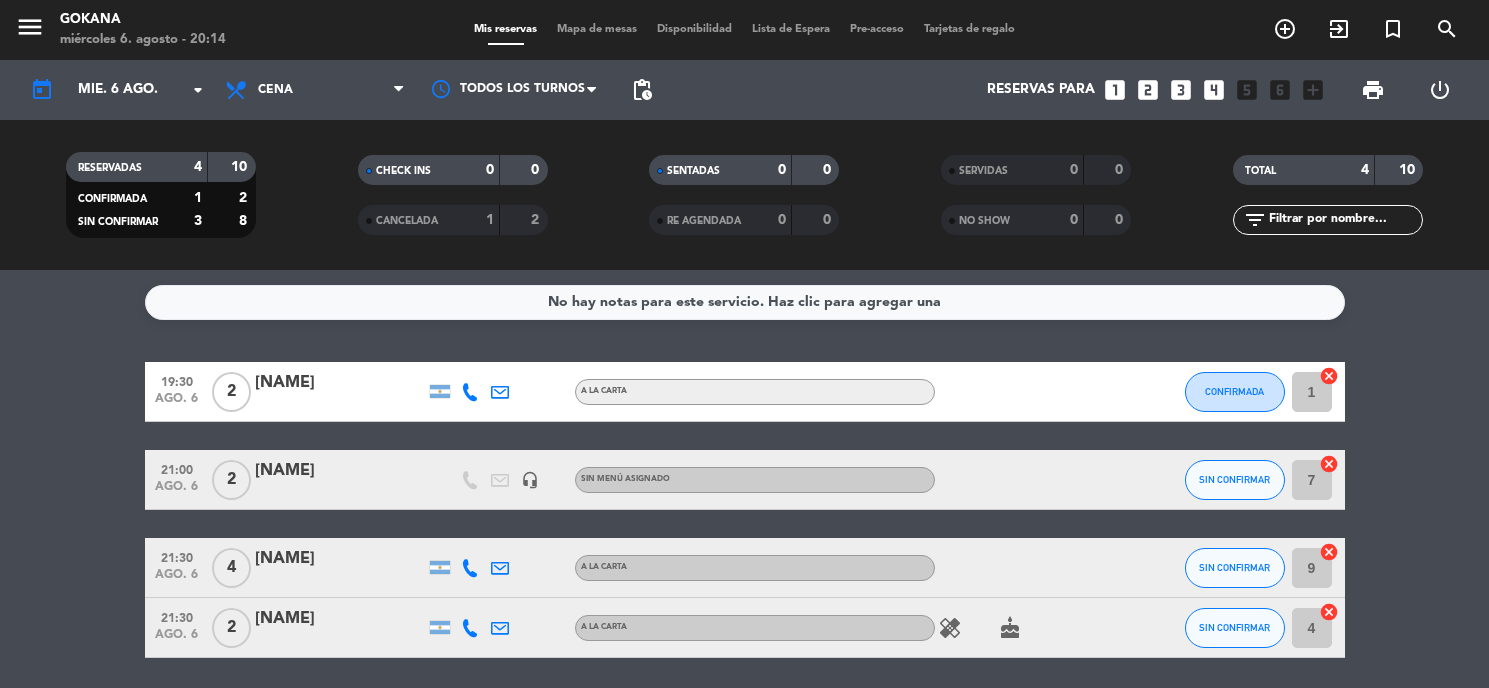 scroll, scrollTop: 0, scrollLeft: 0, axis: both 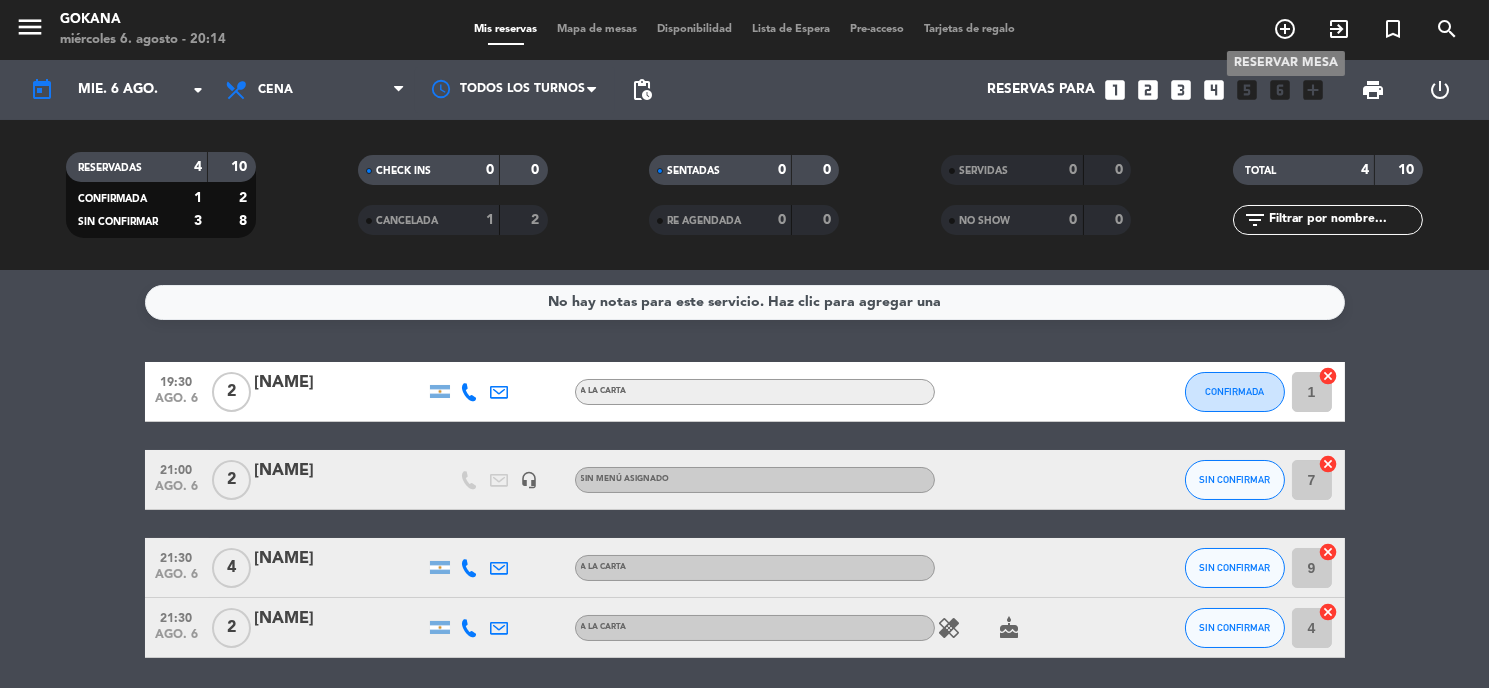 click on "add_circle_outline" at bounding box center [1285, 29] 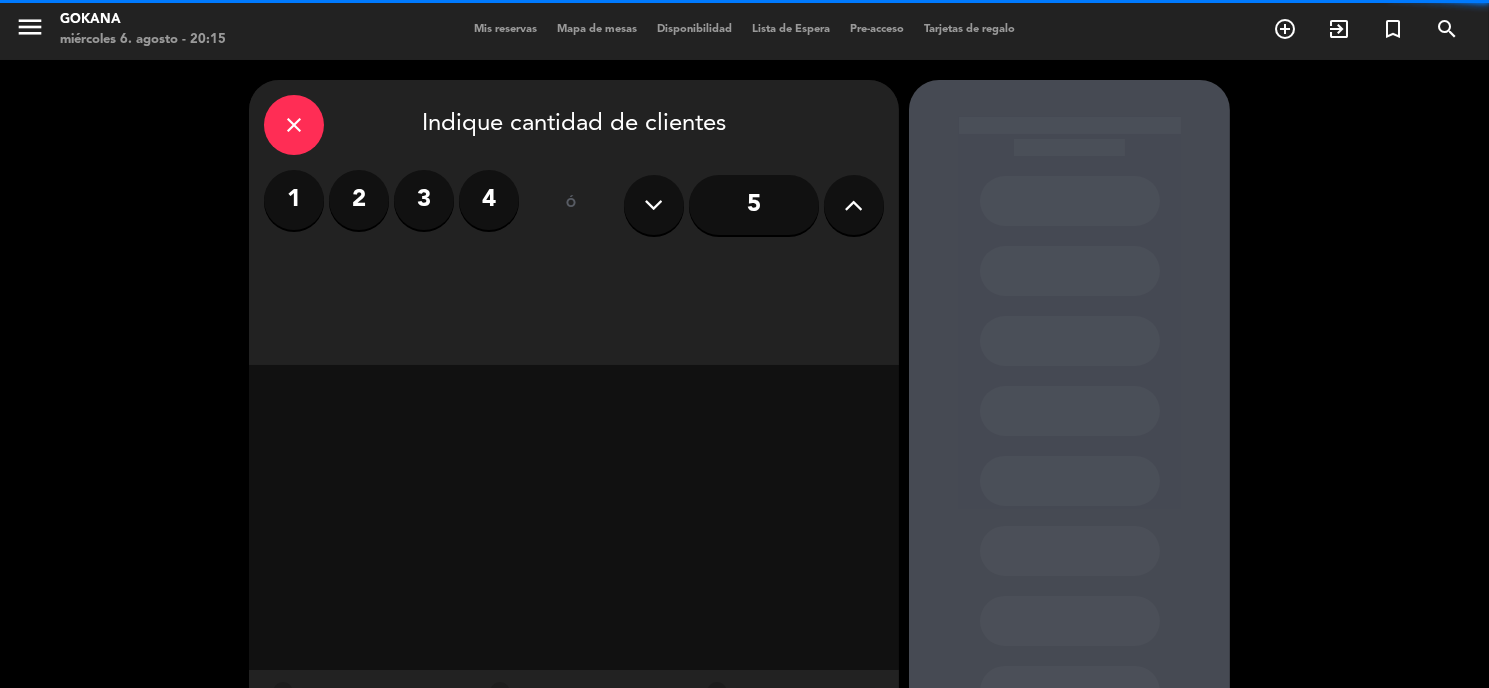 click on "3" at bounding box center (424, 200) 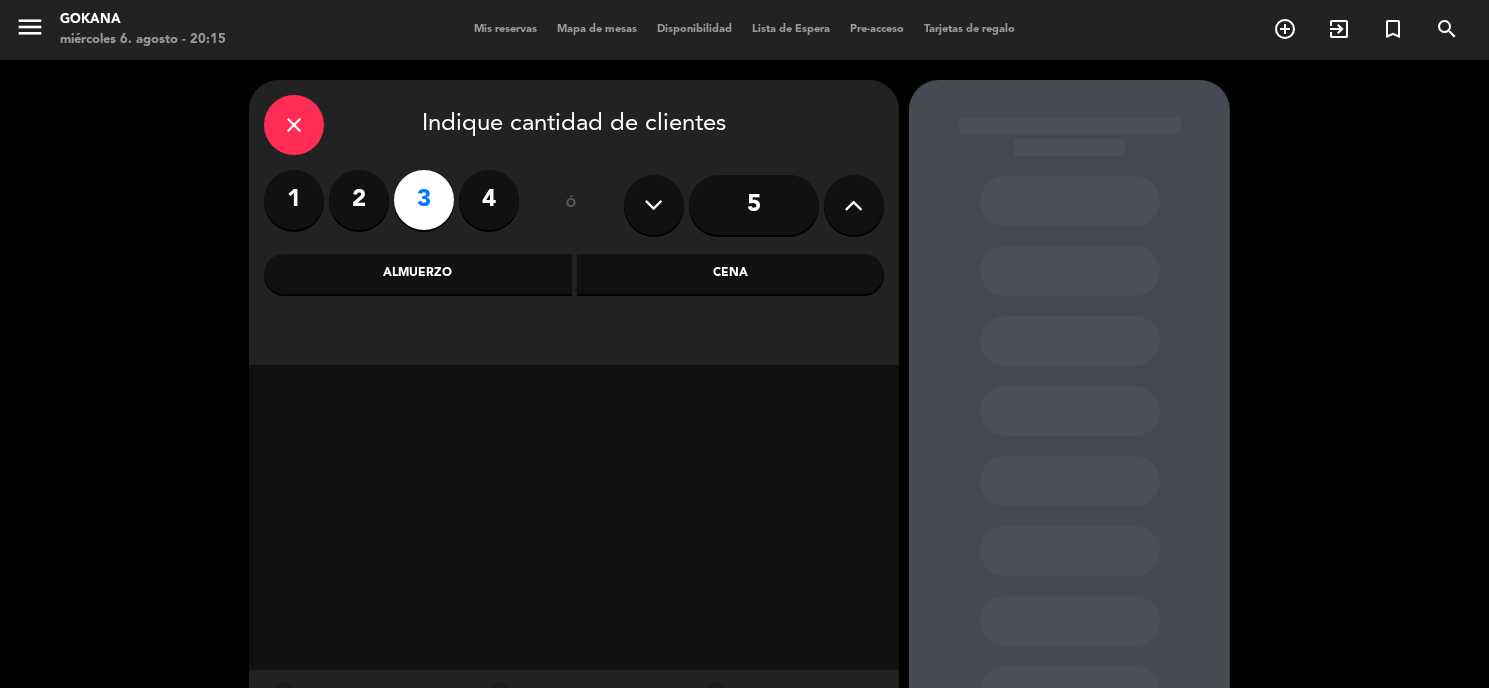 click on "2" at bounding box center [359, 200] 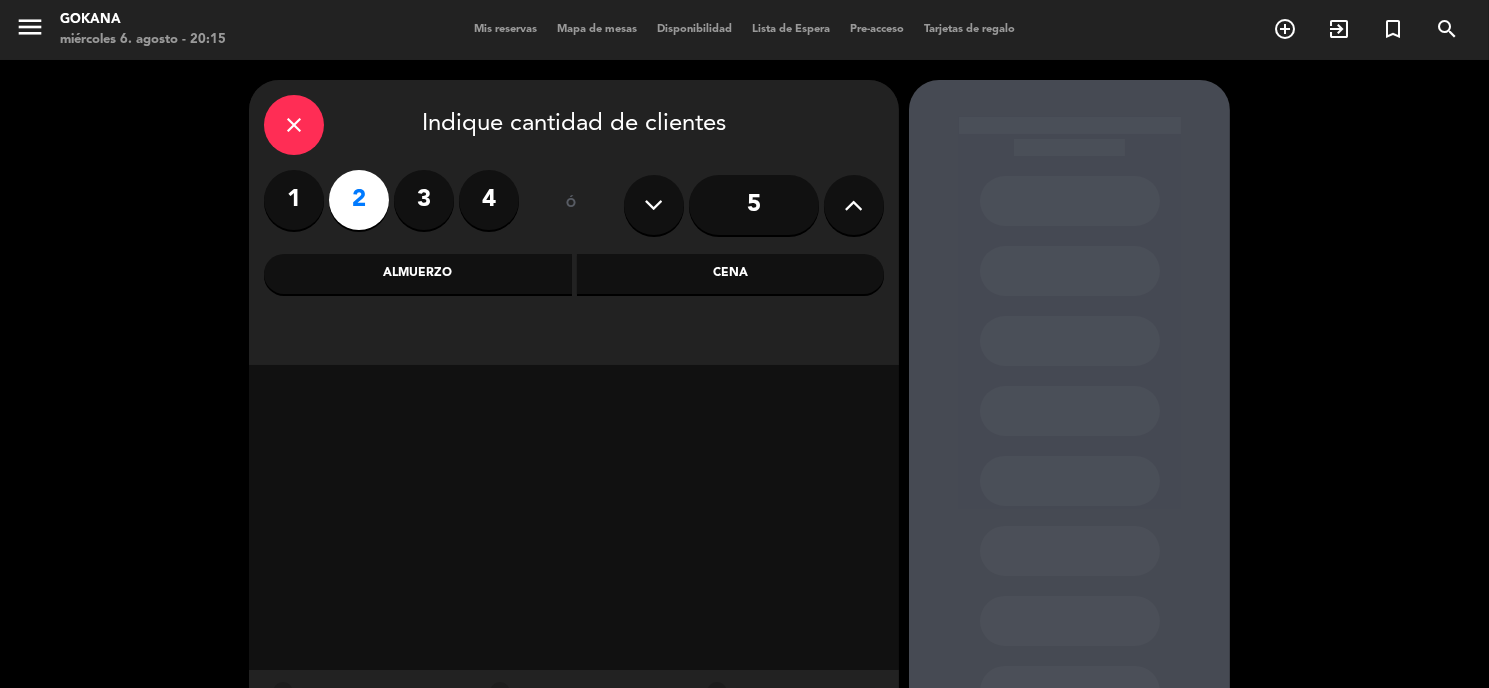 click on "Cena" at bounding box center [731, 274] 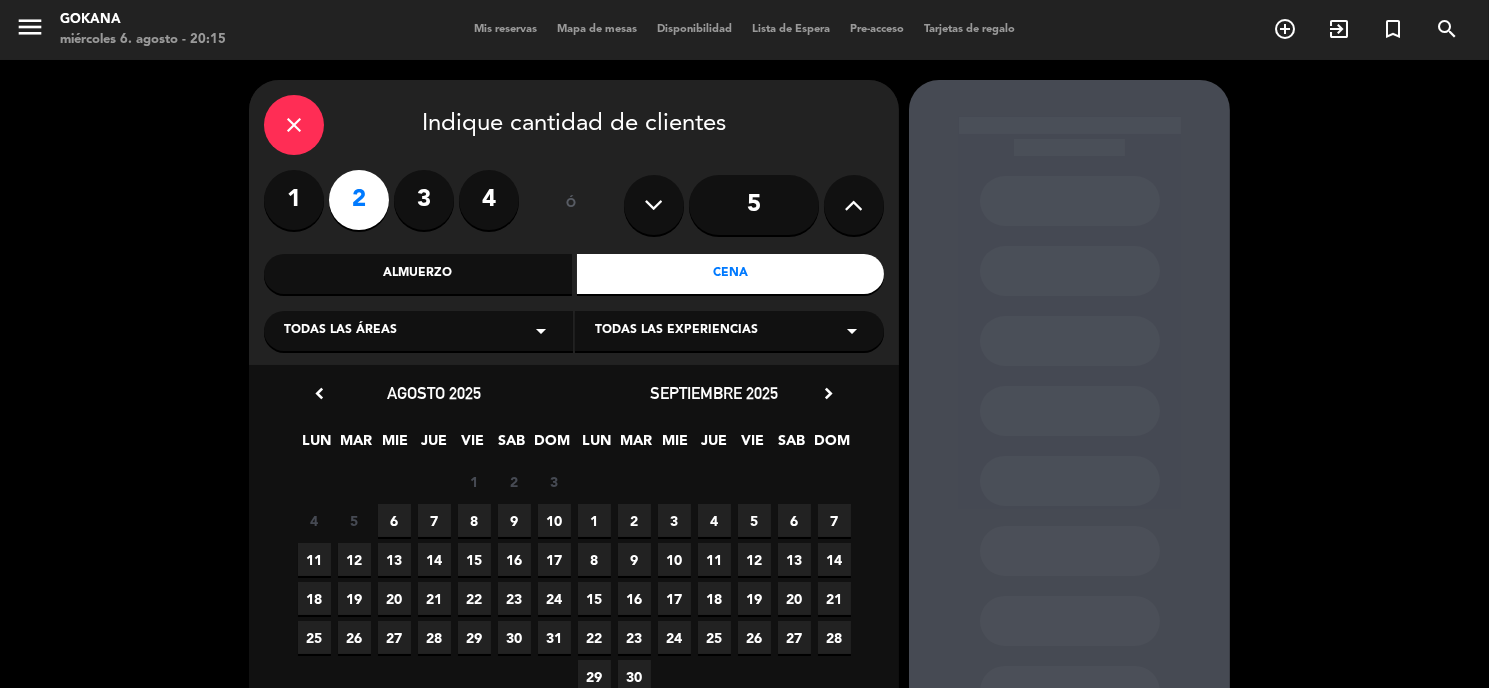 click on "6" at bounding box center [394, 520] 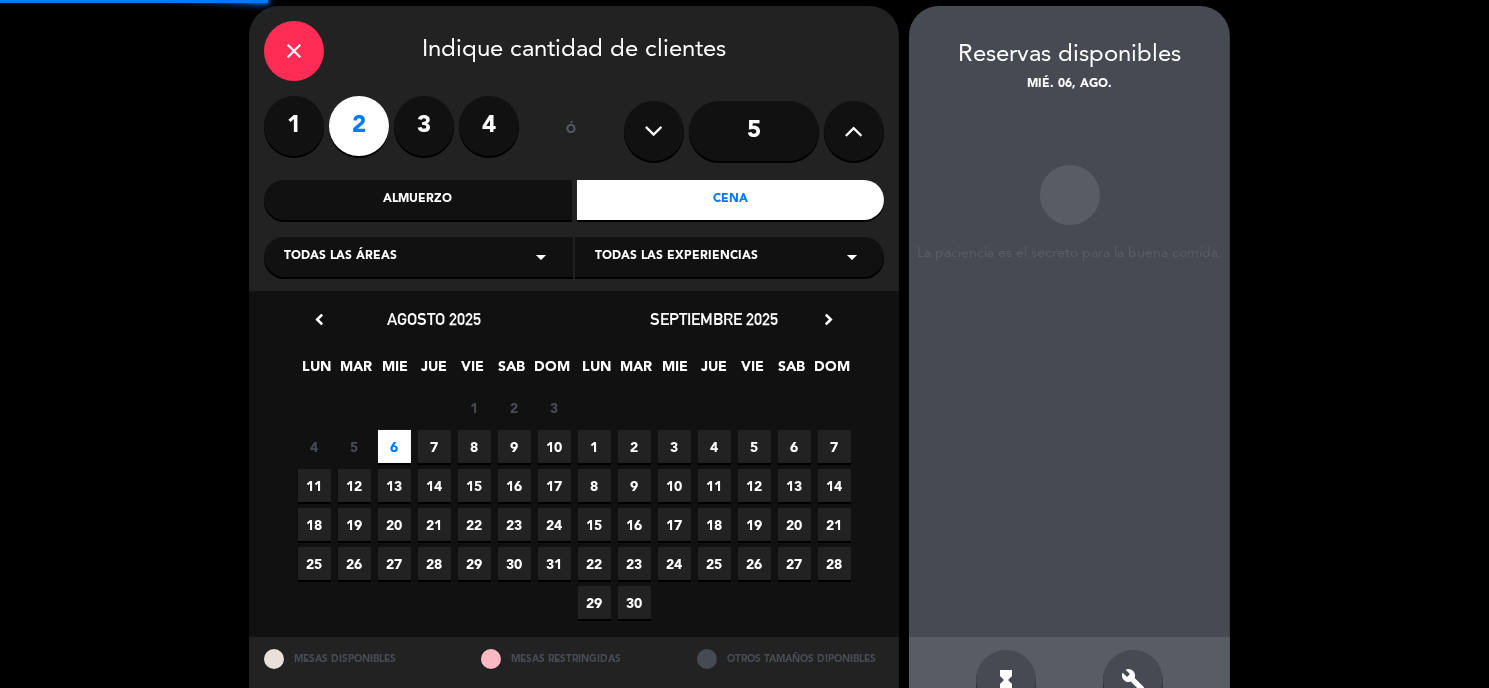 scroll, scrollTop: 79, scrollLeft: 0, axis: vertical 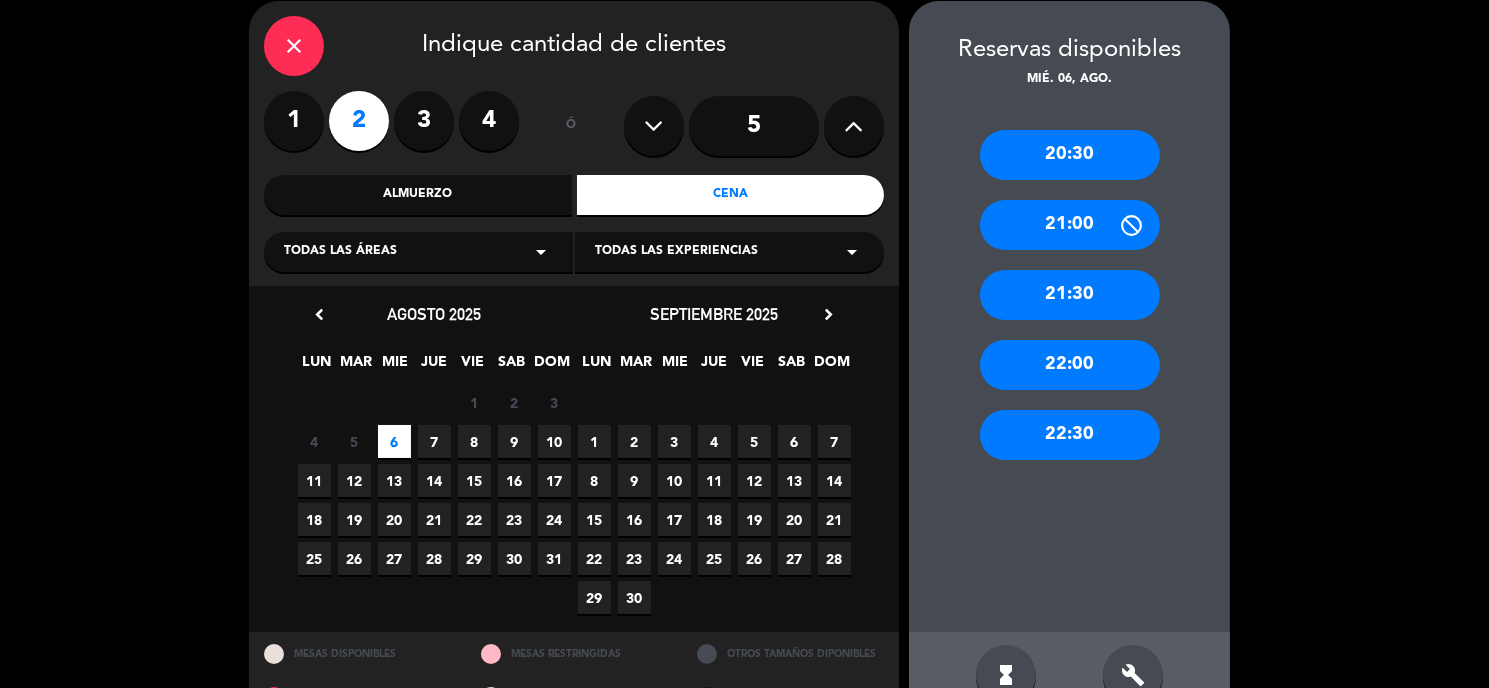 click on "20:30" at bounding box center (1070, 155) 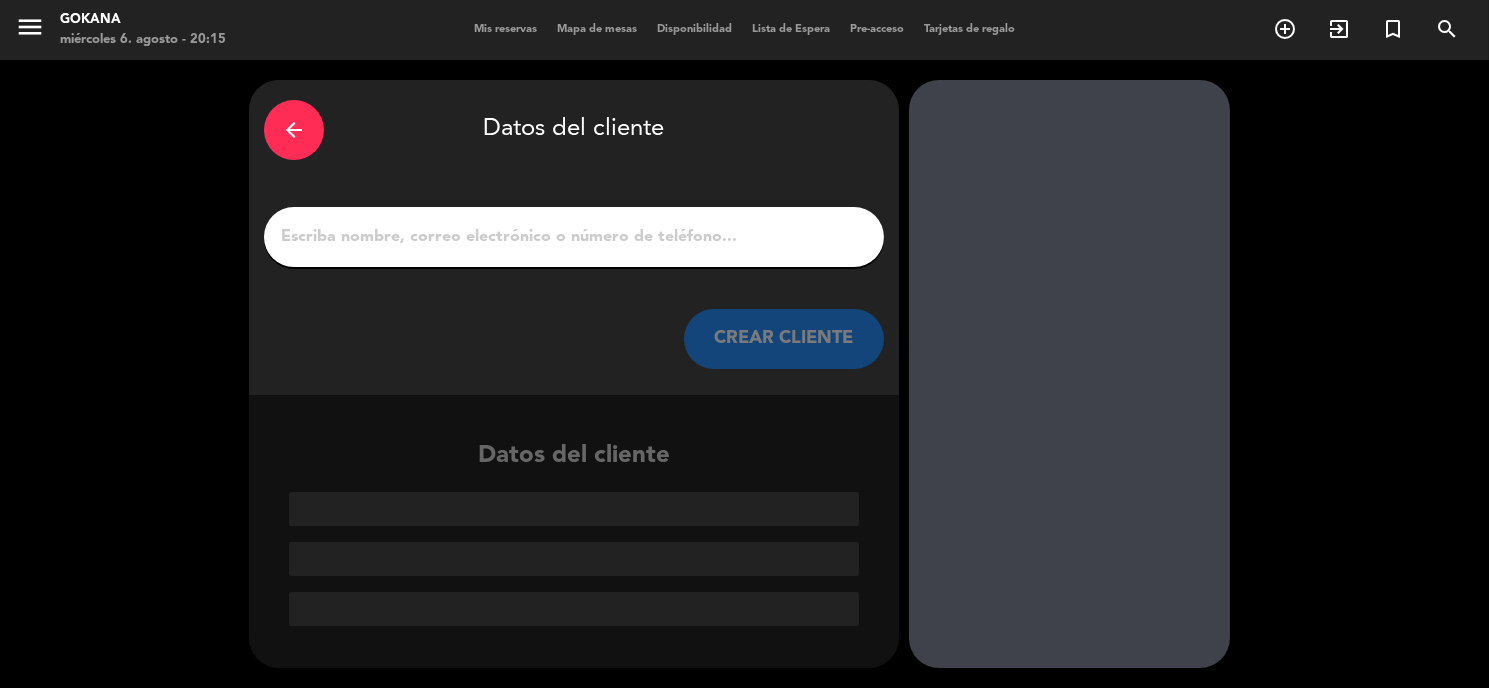 scroll, scrollTop: 0, scrollLeft: 0, axis: both 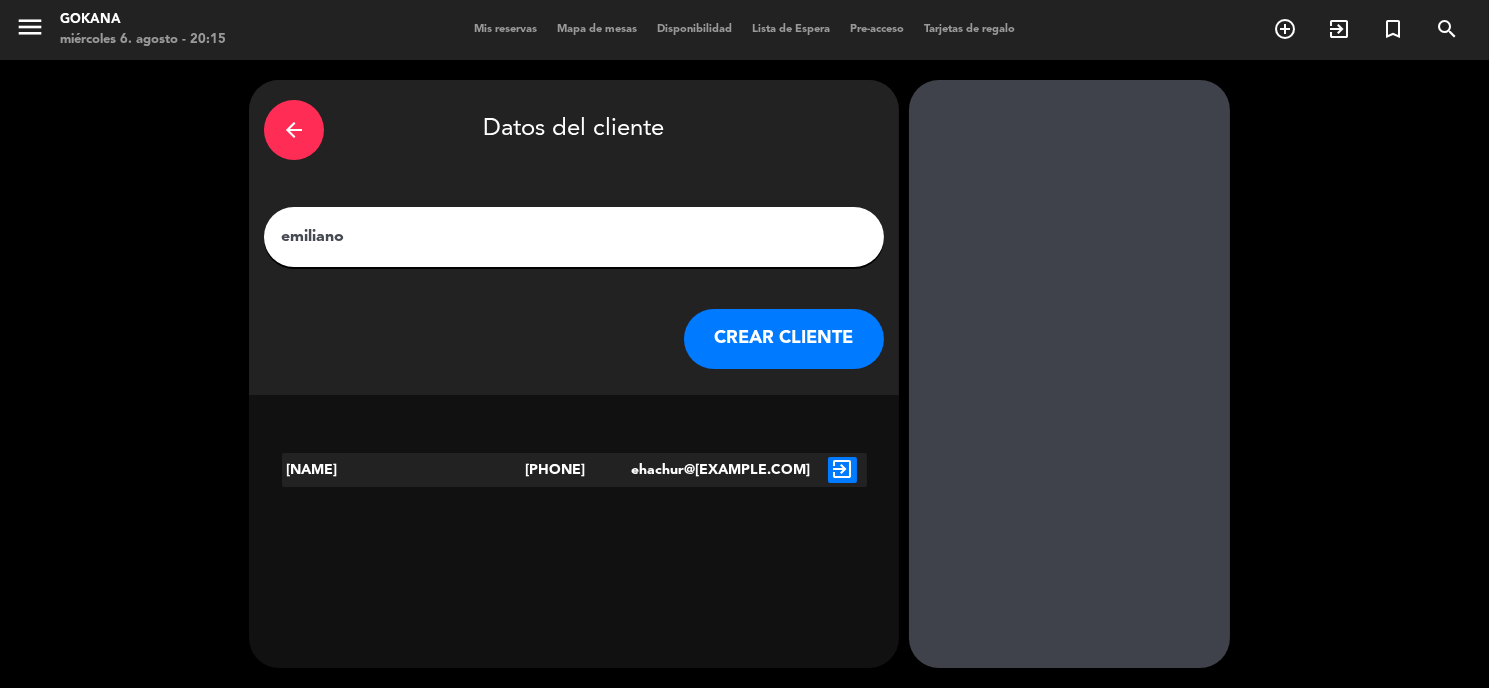 type on "emiliano" 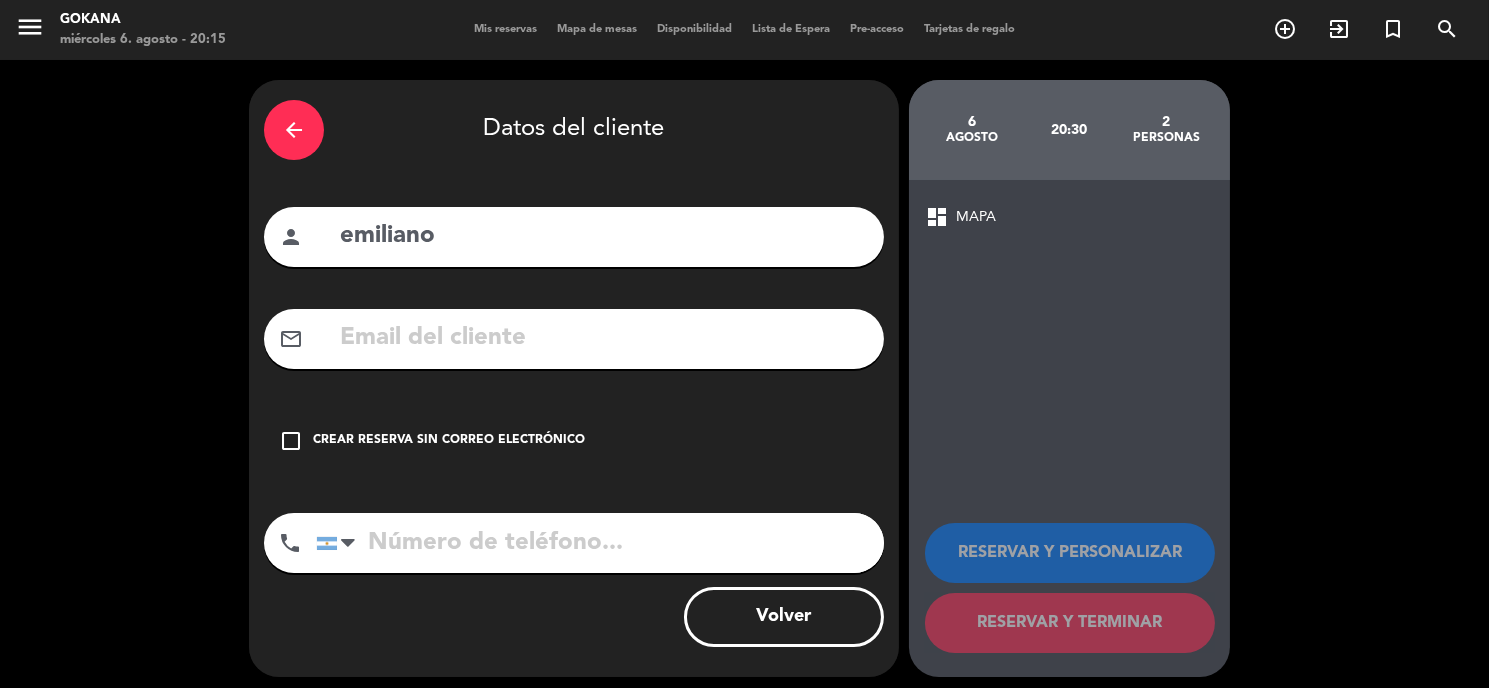 click on "arrow_back   Datos del cliente  person emiliano mail_outline  check_box_outline_blank   Crear reserva sin correo electrónico  phone United States +1 United Kingdom +44 Peru (Perú) +51 Argentina +54 Brazil (Brasil) +55 Afghanistan (‫افغانستان‬‎) +93 Albania (Shqipëri) +355 Algeria (‫الجزائر‬‎) +213 American Samoa +1684 Andorra +376 Angola +244 Anguilla +1264 Antigua and Barbuda +1268 Argentina +54 Armenia (Հայաստան) +374 Aruba +297 Australia +61 Austria (Österreich) +43 Azerbaijan (Azərbaycan) +994 Bahamas +1242 Bahrain (‫البحرين‬‎) +973 Bangladesh (বাংলাদেশ) +880 Barbados +1246 Belarus (Беларусь) +375 Belgium (België) +32 Belize +501 Benin (Bénin) +229 Bermuda +1441 Bhutan (འབྲུག) +975 Bolivia +591 Bosnia and Herzegovina (Босна и Херцеговина) +387 Botswana +267 Brazil (Brasil) +55 British Indian Ocean Territory +246 British Virgin Islands +1284 Brunei +673 Bulgaria (България) +359 Burkina Faso" at bounding box center (574, 378) 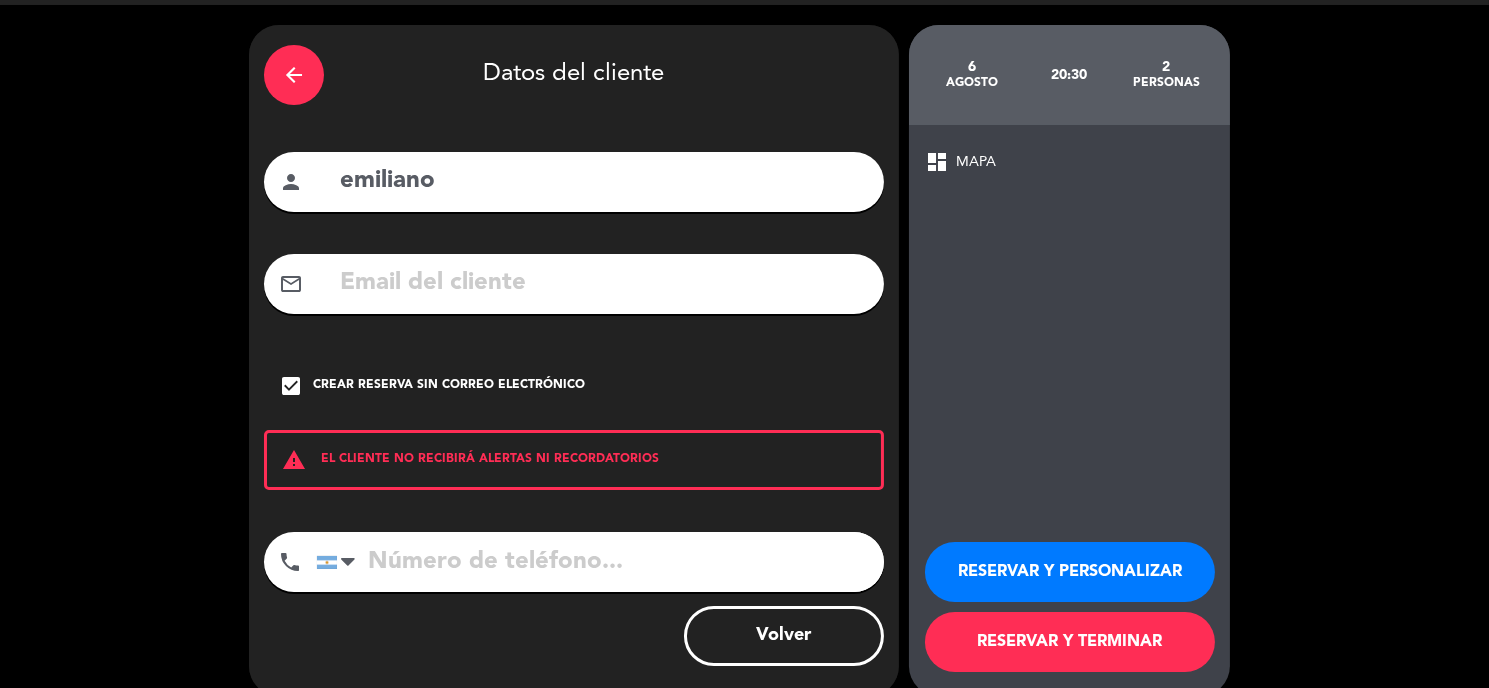 scroll, scrollTop: 82, scrollLeft: 0, axis: vertical 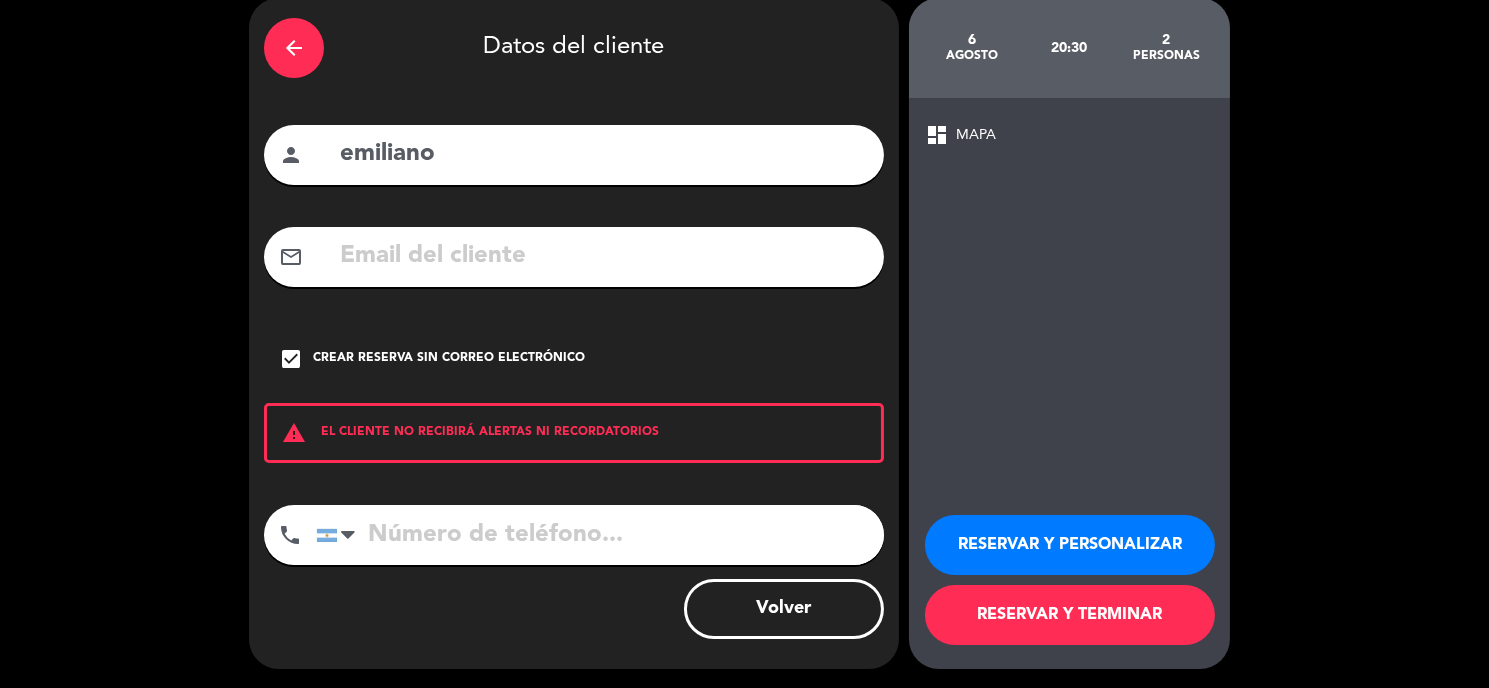 click on "RESERVAR Y PERSONALIZAR" at bounding box center (1070, 545) 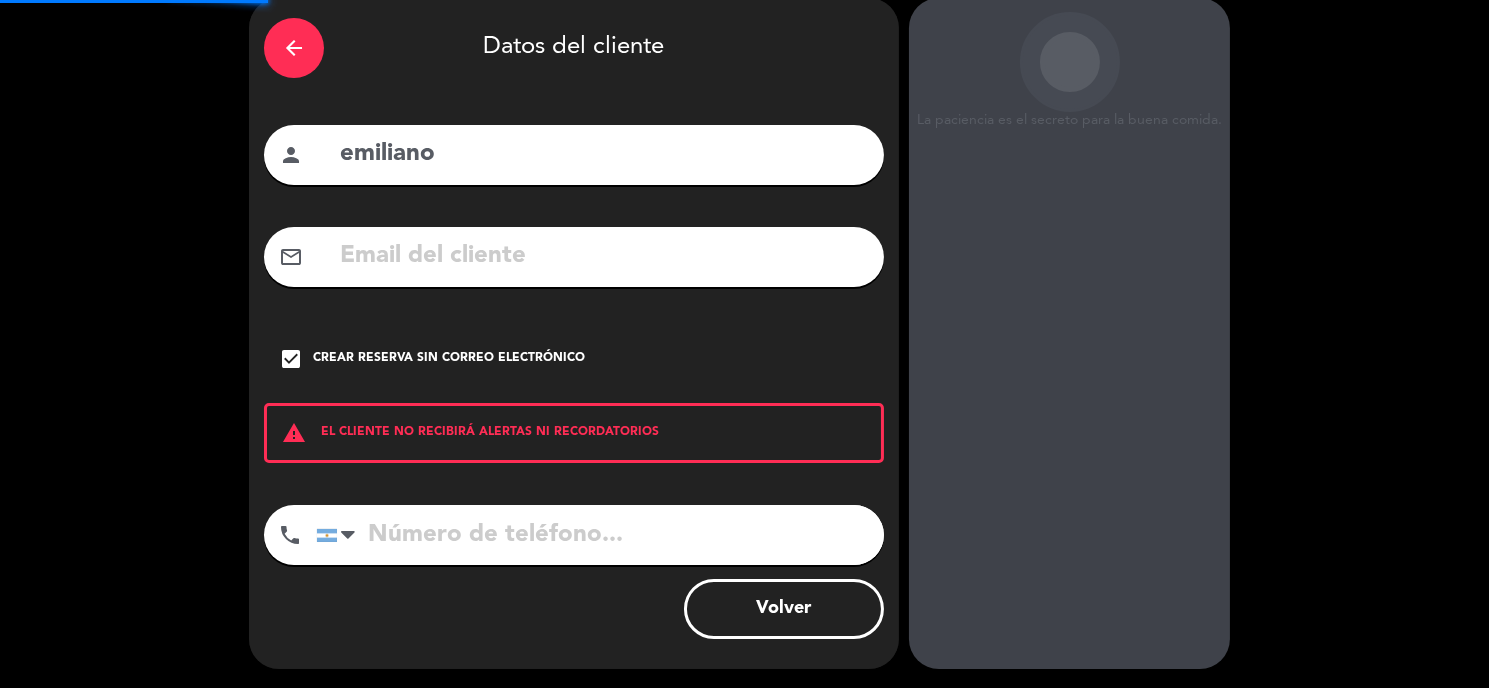 click on "La paciencia es el secreto para la buena comida.  6   agosto   20:30   2   personas  dashboard MAPA  RESERVAR Y PERSONALIZAR   RESERVAR Y TERMINAR" at bounding box center [1069, 333] 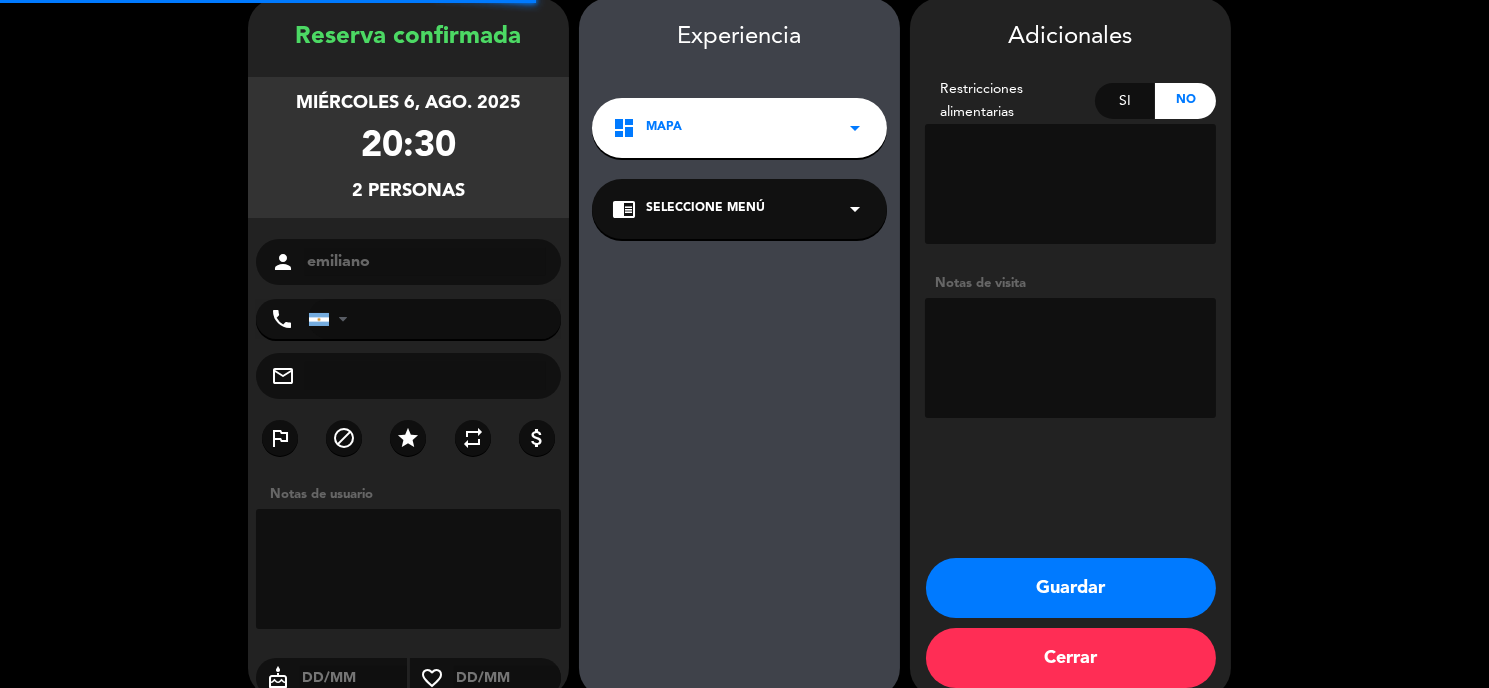 scroll, scrollTop: 79, scrollLeft: 0, axis: vertical 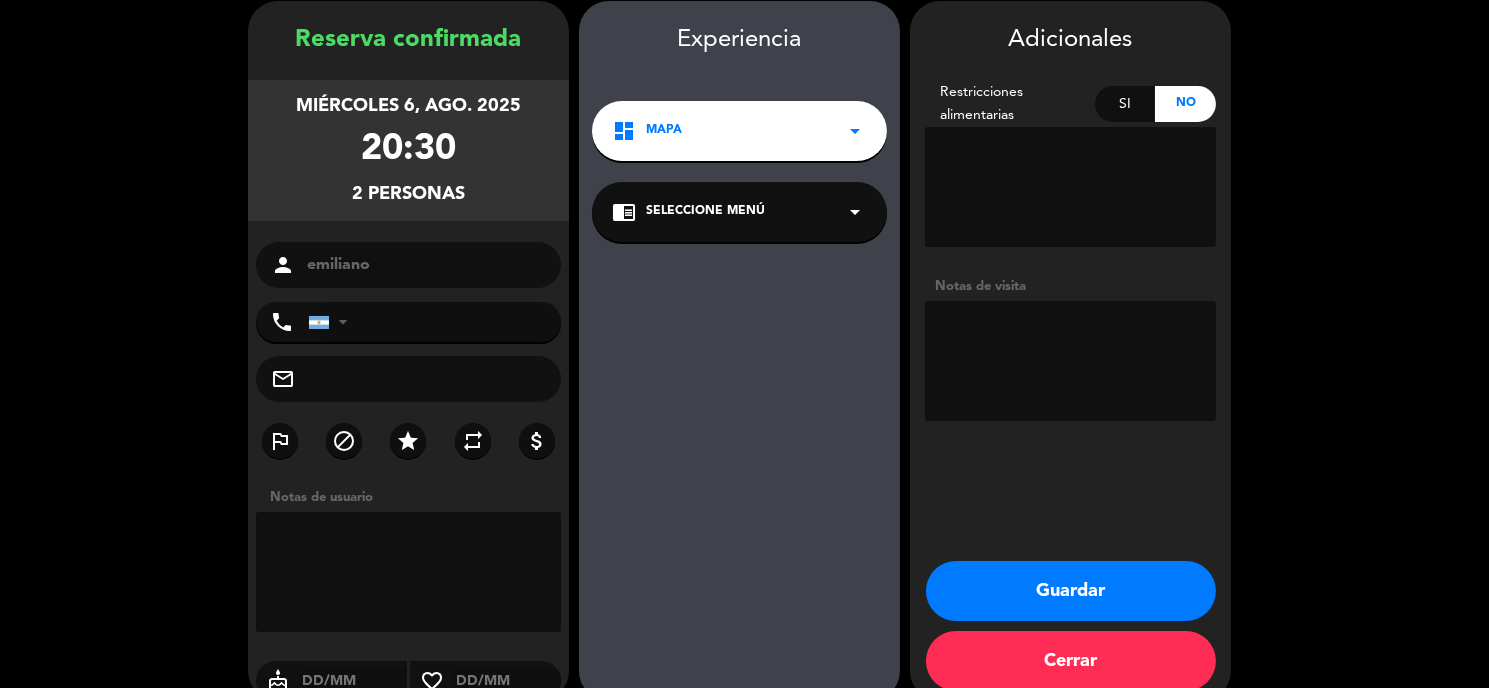 click on "Guardar" at bounding box center [1071, 591] 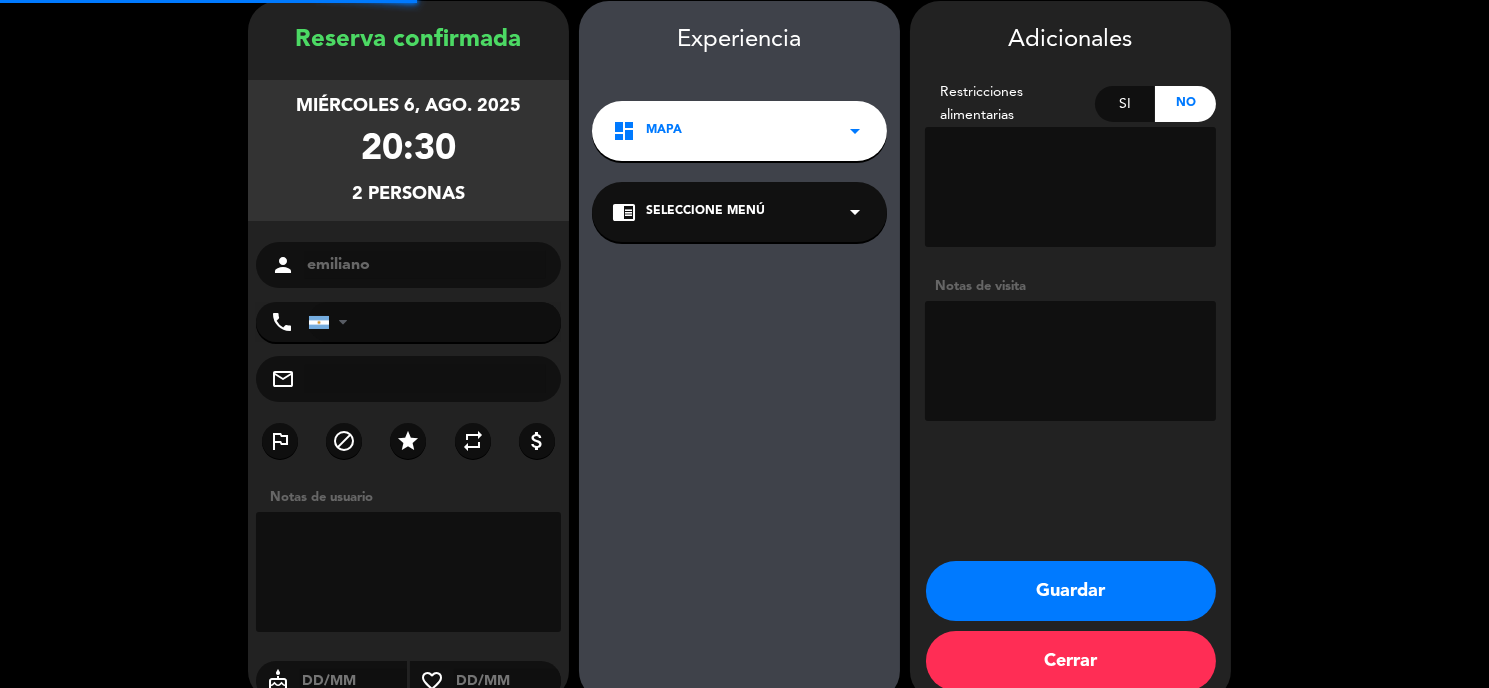 scroll, scrollTop: 0, scrollLeft: 0, axis: both 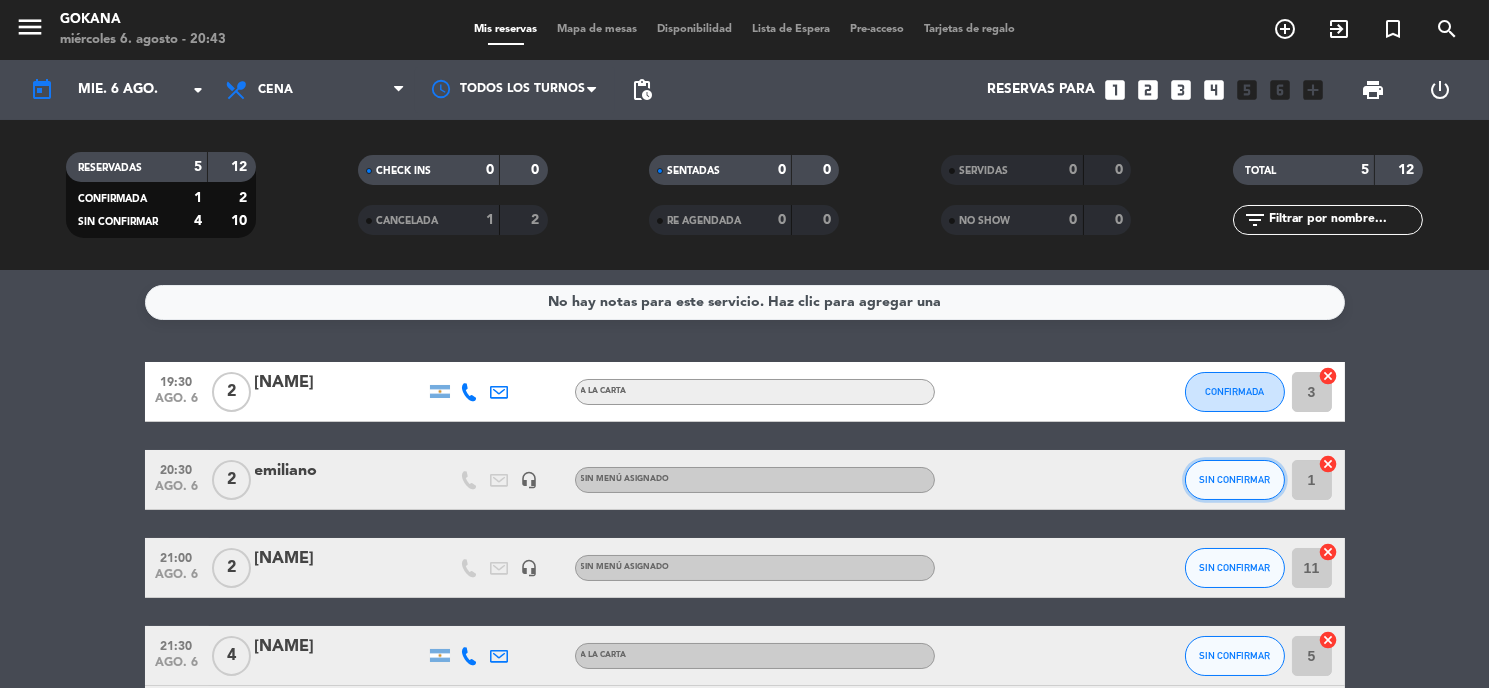click on "SIN CONFIRMAR" 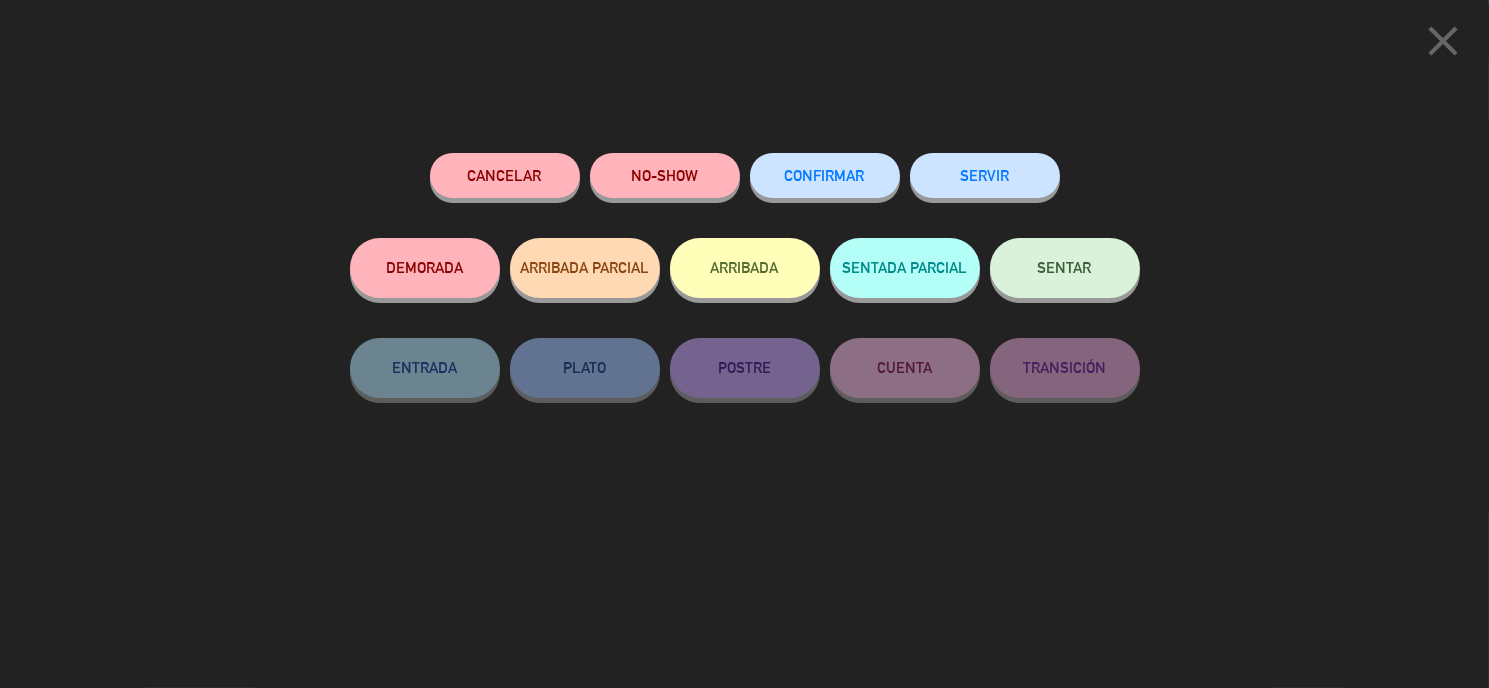 click on "SENTAR" 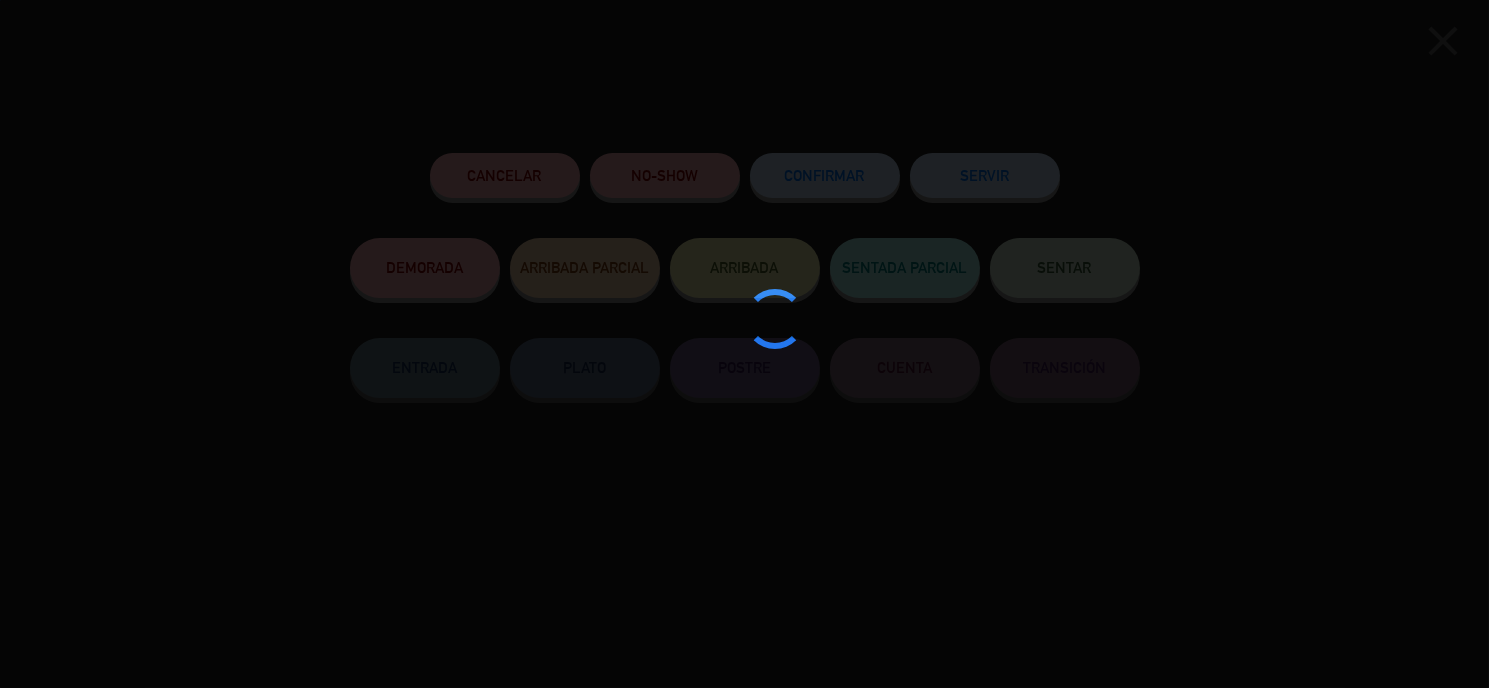 type on "9" 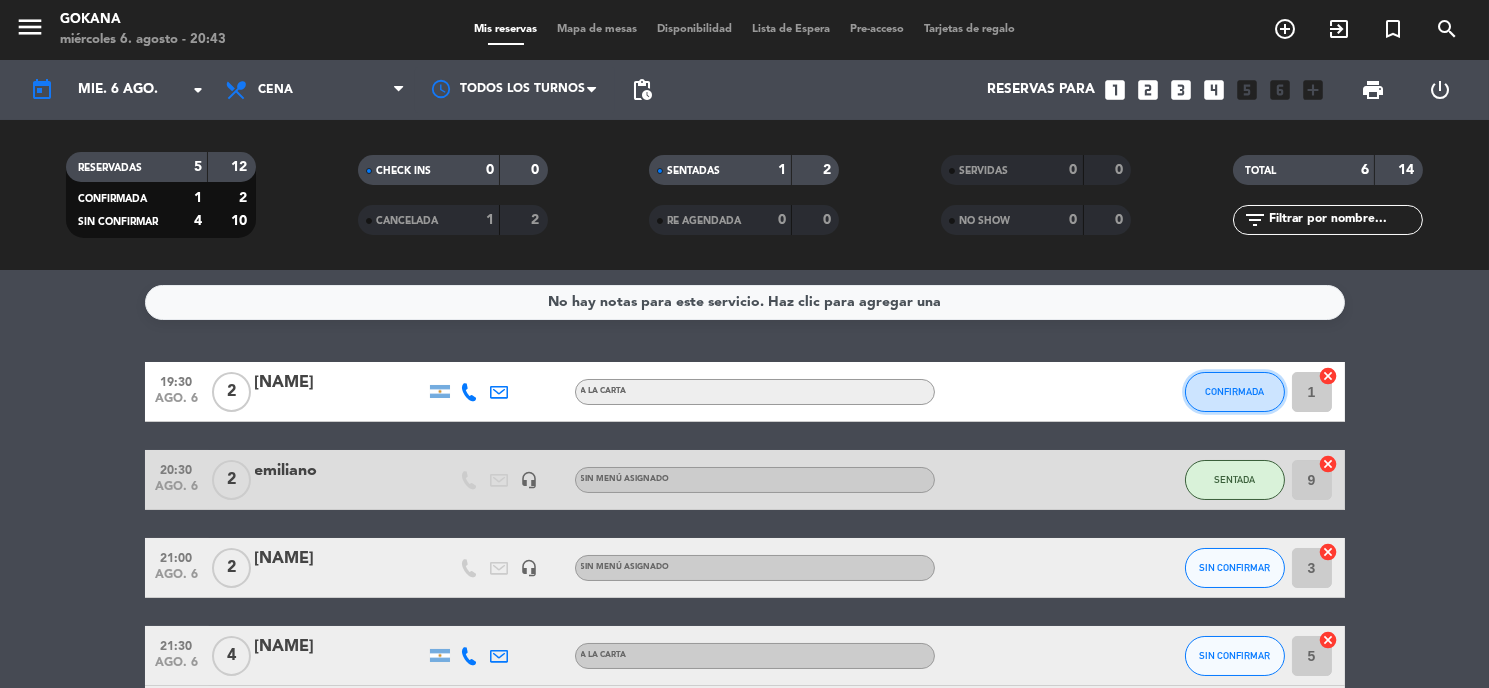 click on "CONFIRMADA" 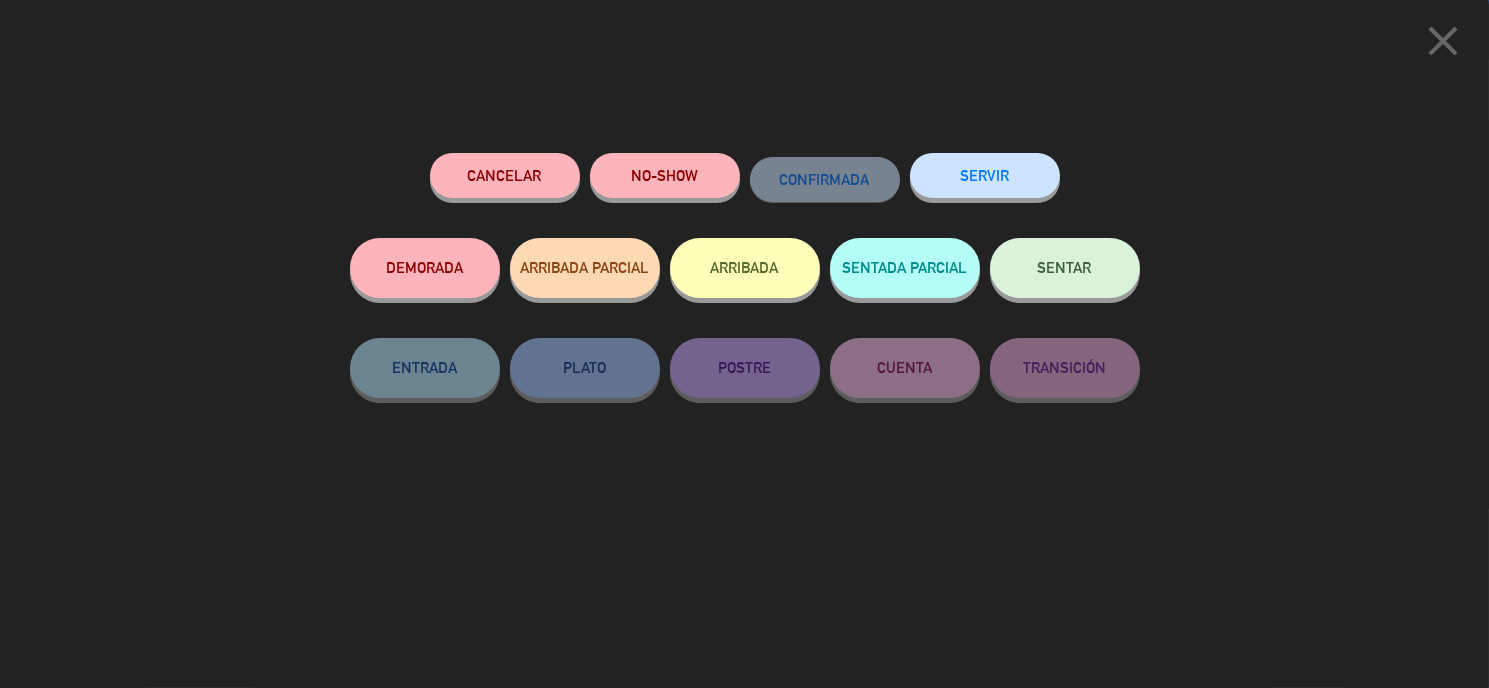 click on "SENTAR" 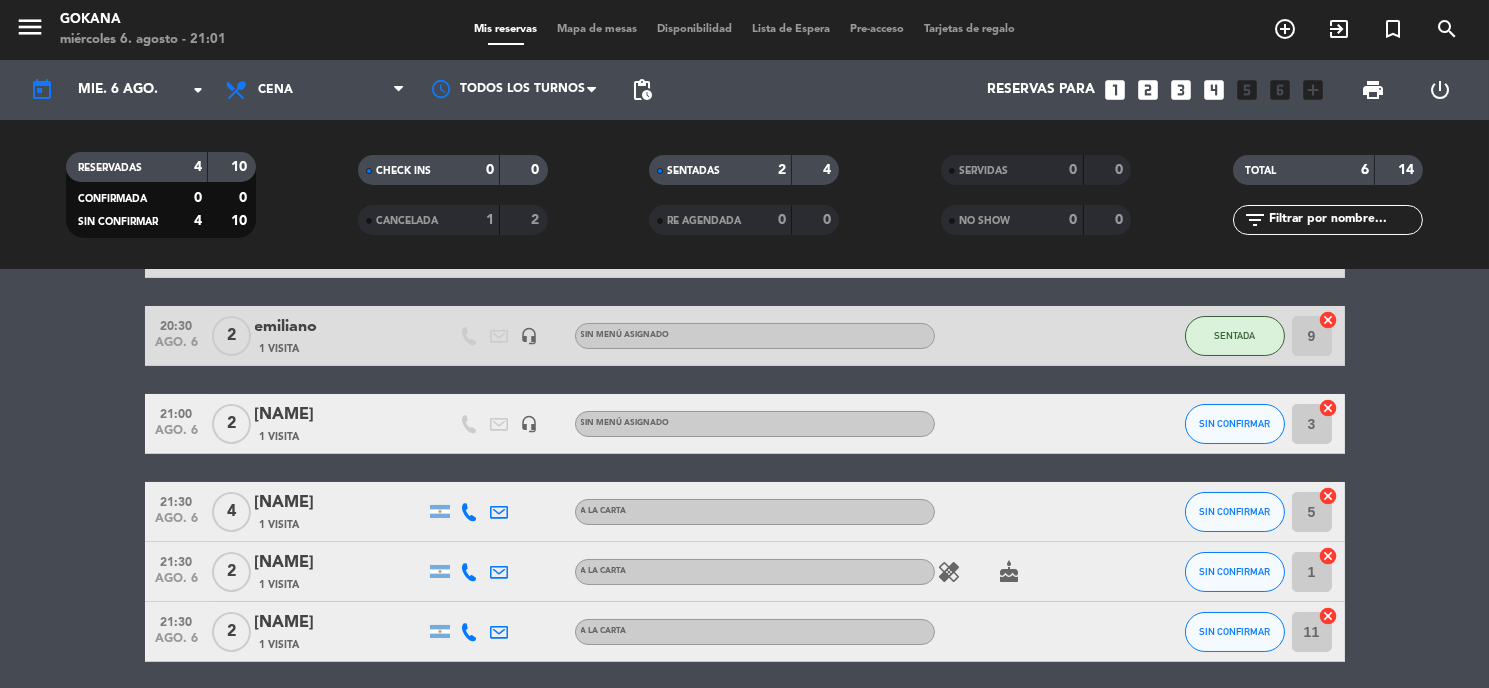 scroll, scrollTop: 106, scrollLeft: 0, axis: vertical 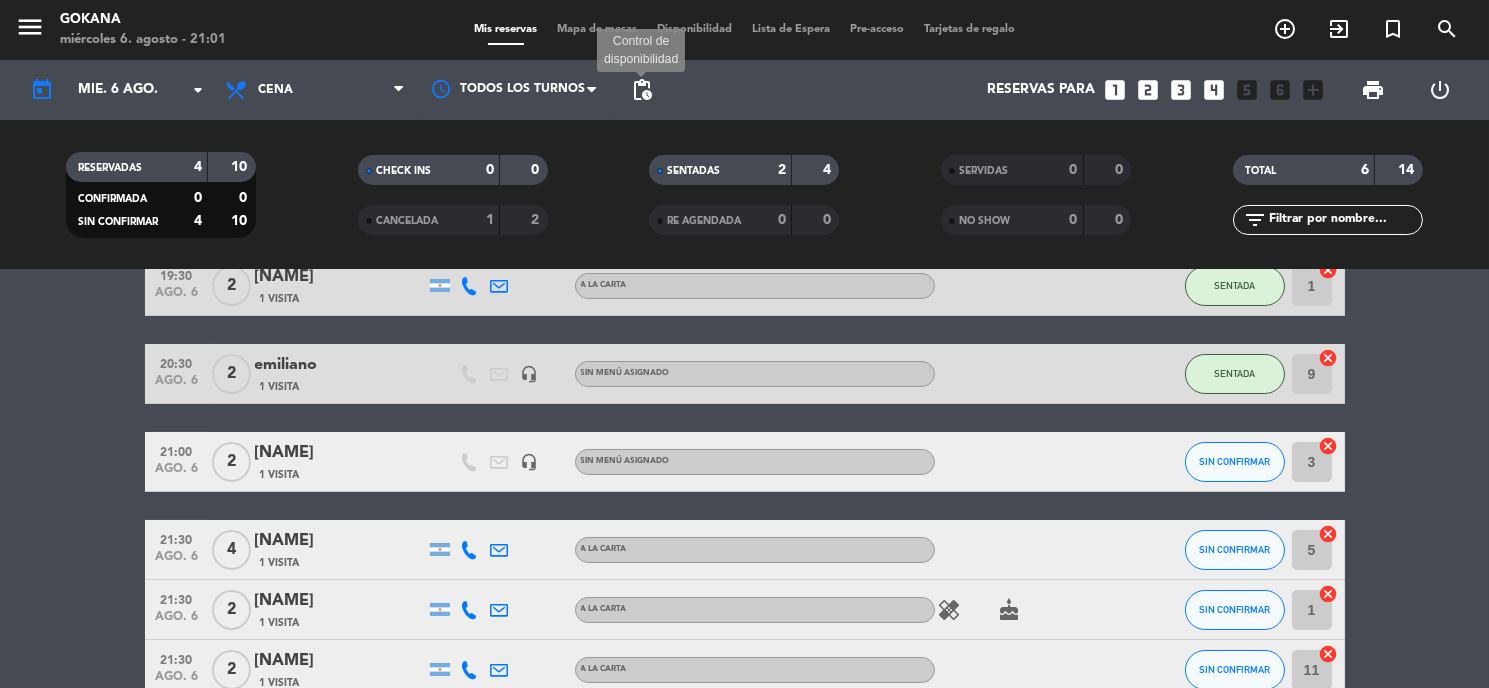 click on "pending_actions" 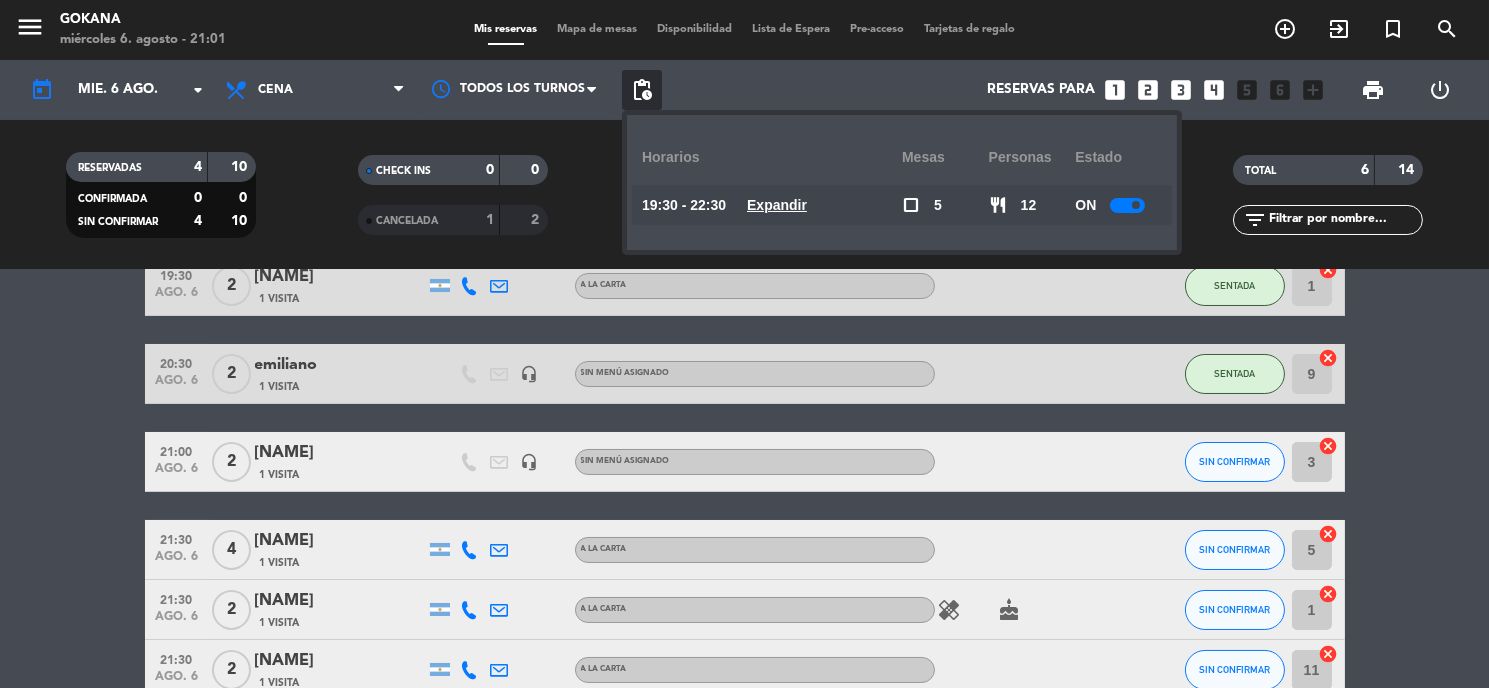 click on "Expandir" 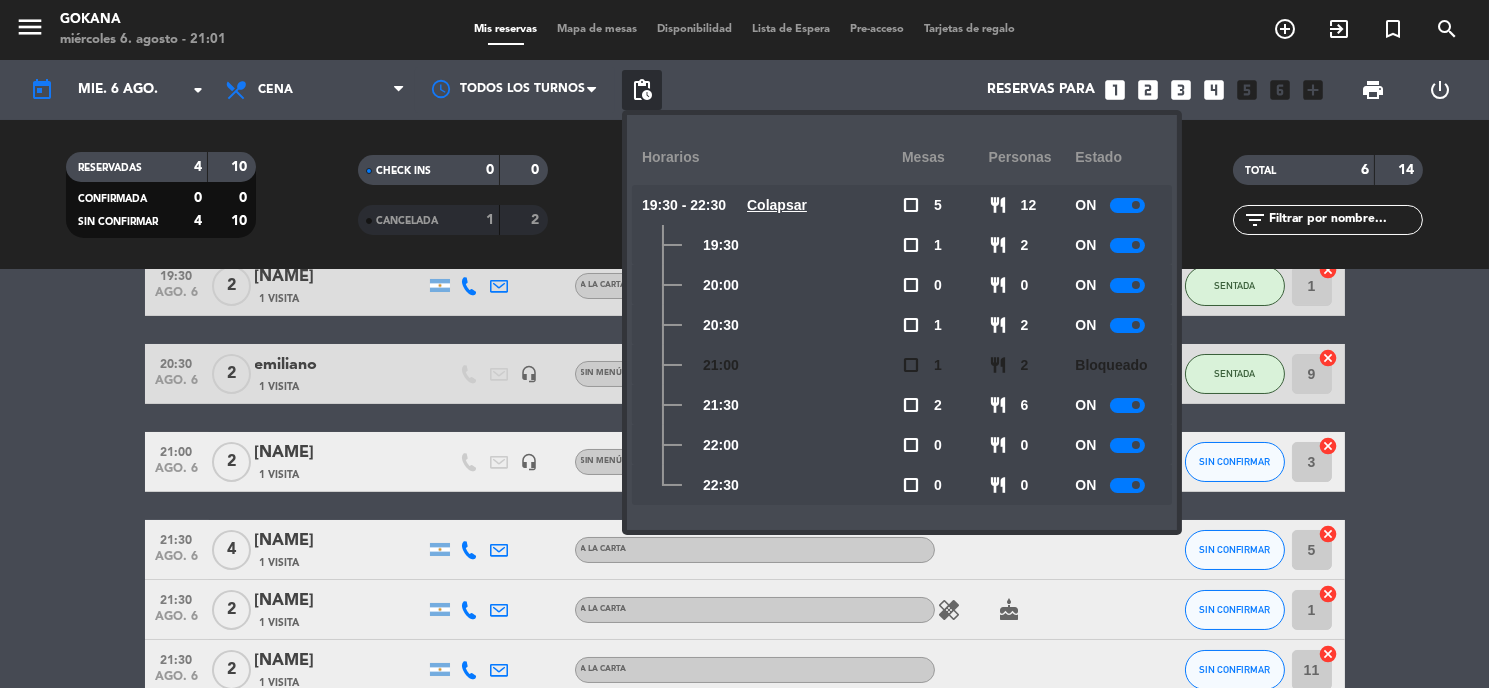 click 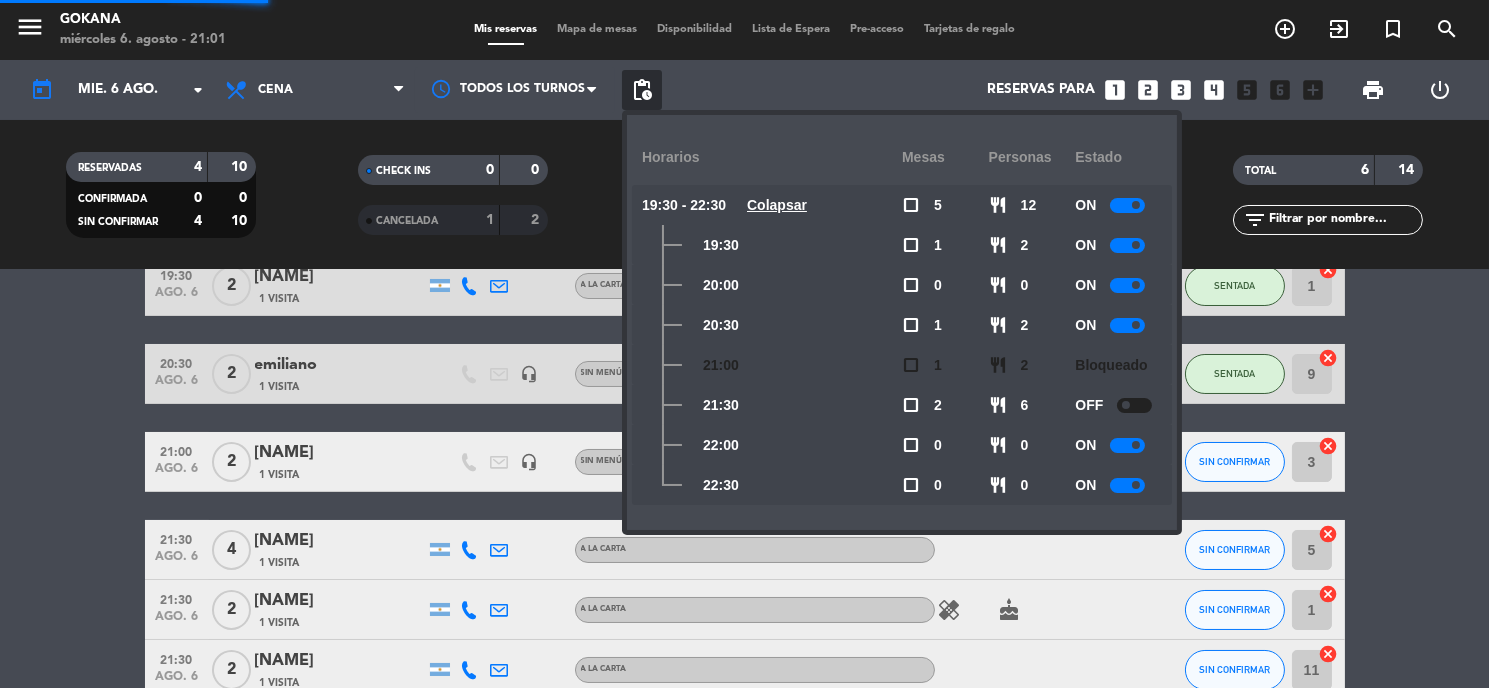 click on "ON" 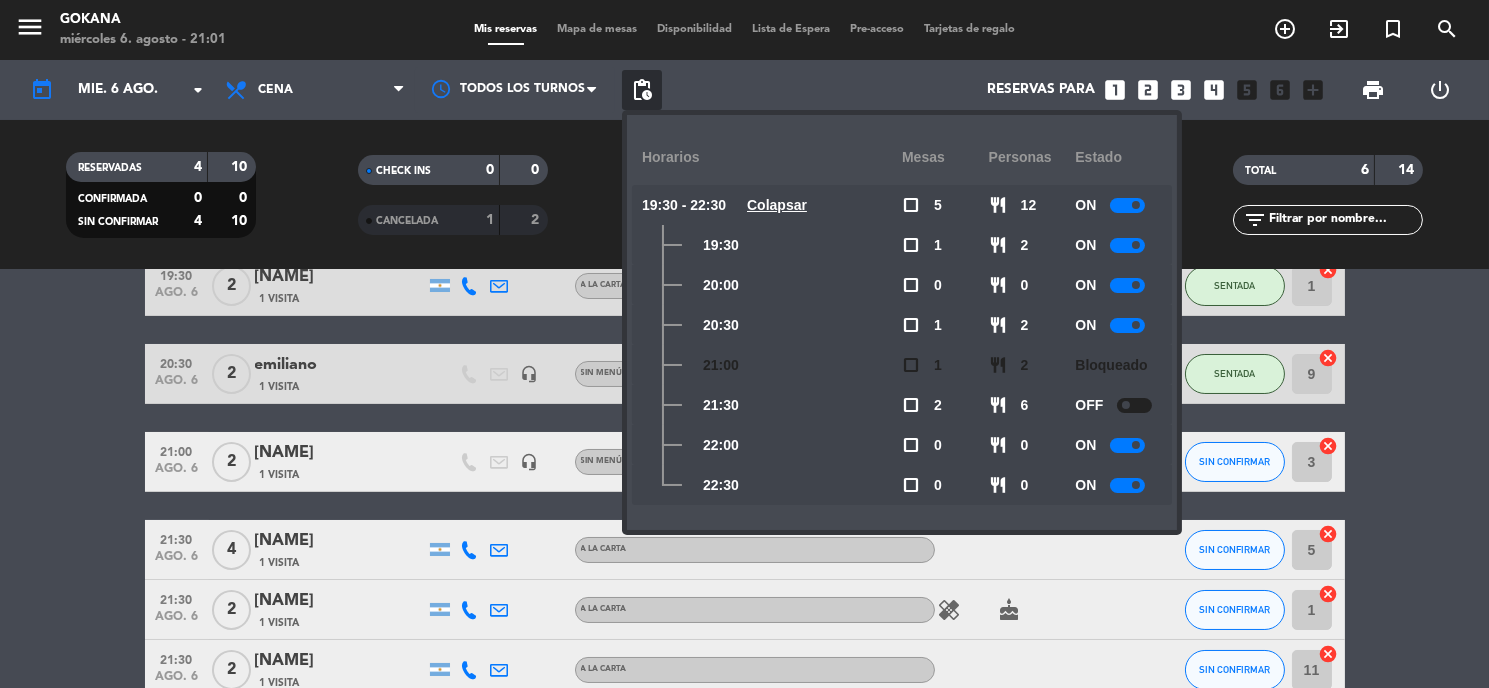 click 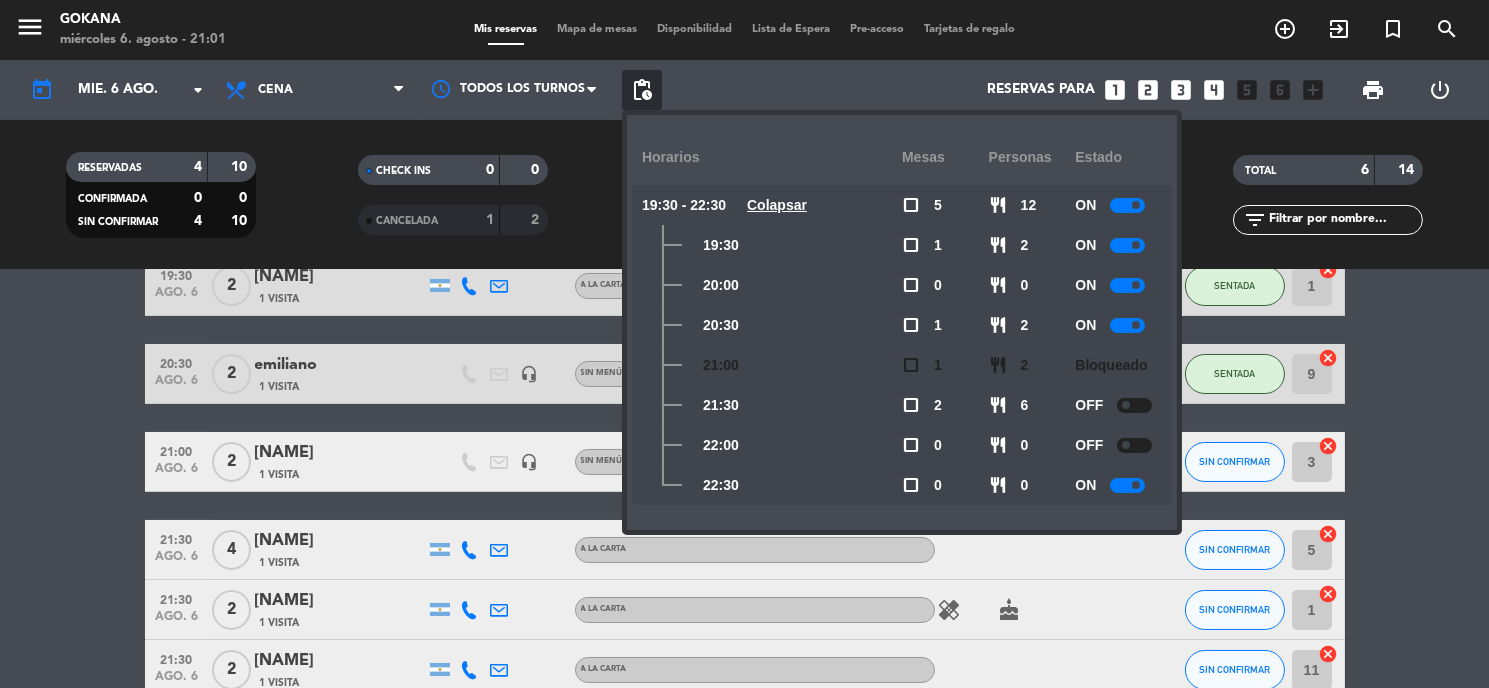 click 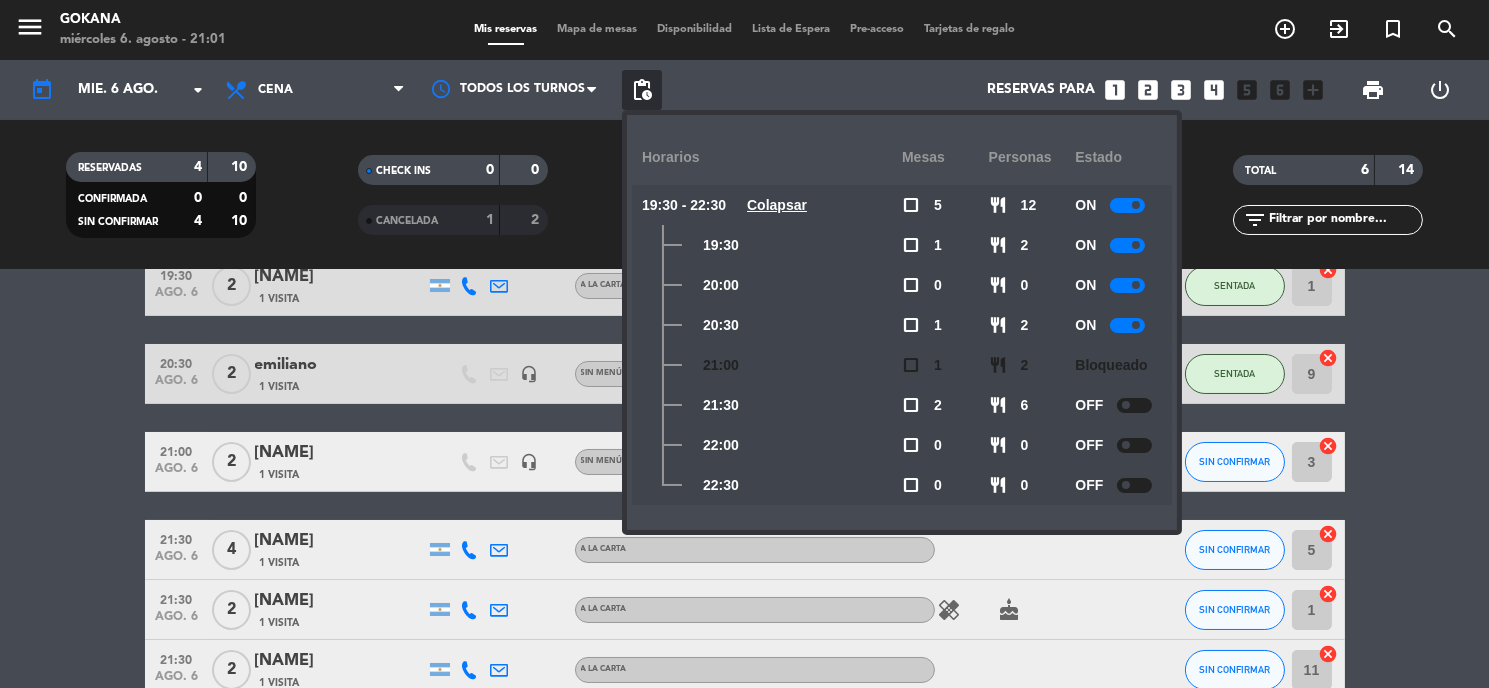 click on "19:30   ago. 6   2   [FIRST] [LAST]   1 Visita   A LA CARTA SENTADA 1  cancel   20:30   ago. 6   2   emiliano    1 Visita   headset_mic  Sin menú asignado SENTADA 9  cancel   21:00   ago. 6   2   Freddy Morape   1 Visita   headset_mic  Sin menú asignado SIN CONFIRMAR 3  cancel   21:30   ago. 6   4   Bautista reinwick   1 Visita   A LA CARTA SIN CONFIRMAR 5  cancel   21:30   ago. 6   2   Luka Kolakovic   1 Visita   A LA CARTA  healing   cake  SIN CONFIRMAR 1  cancel   21:30   ago. 6   2   Ramiro Bendersky   1 Visita   A LA CARTA SIN CONFIRMAR 11  cancel" 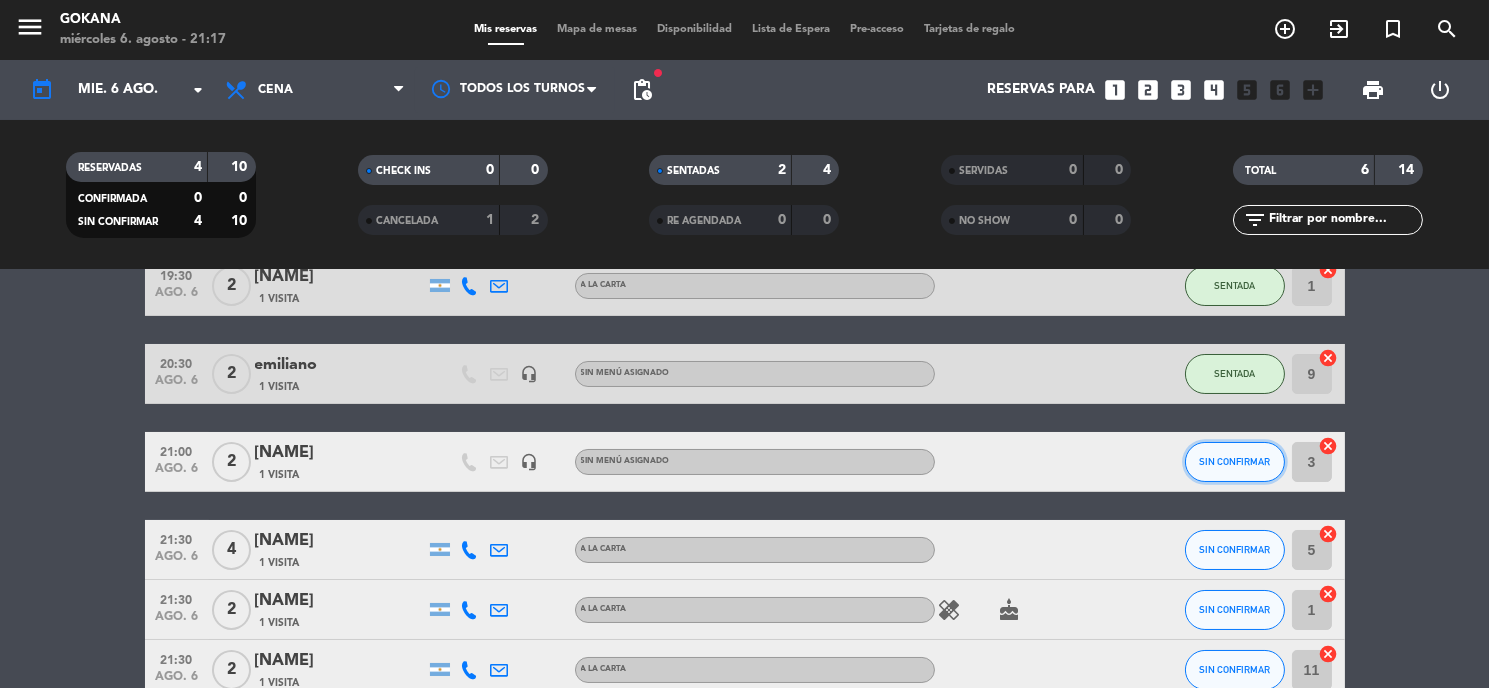 click on "SIN CONFIRMAR" 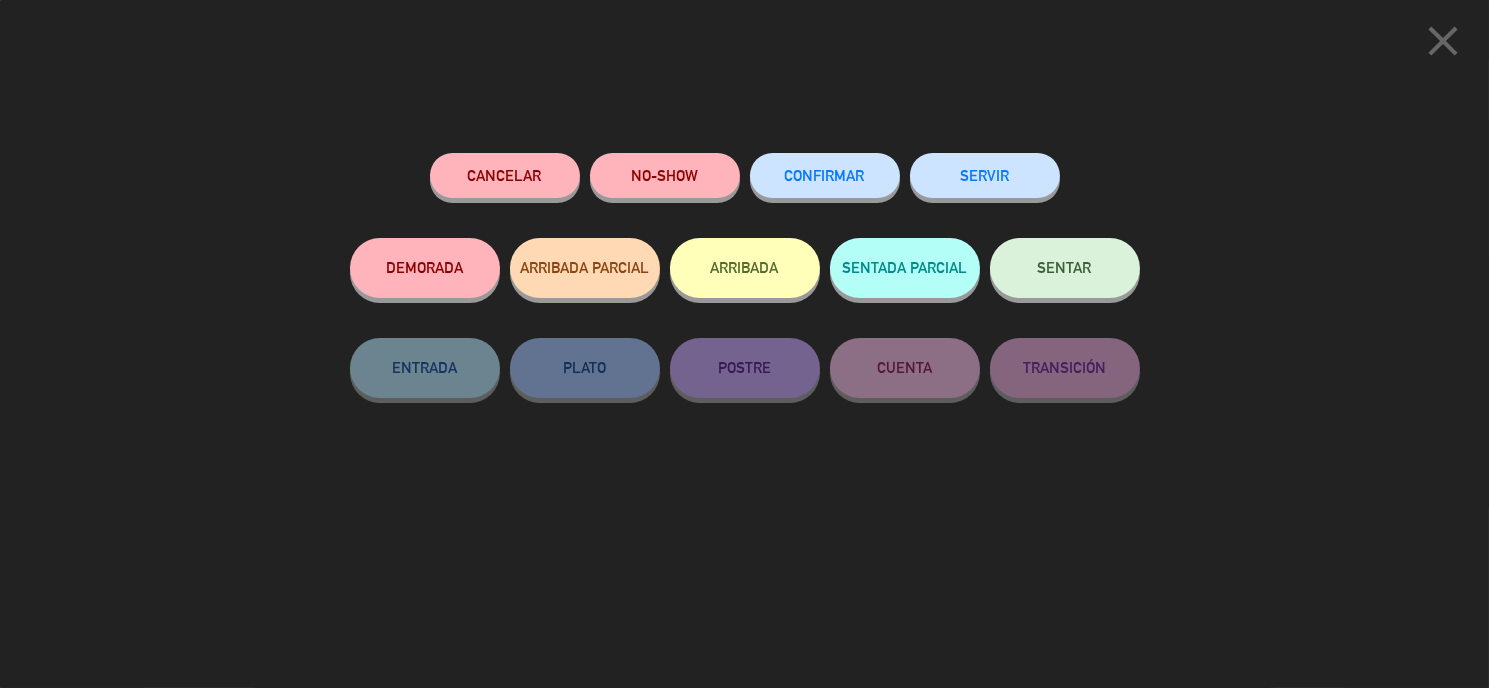 click on "SENTAR" 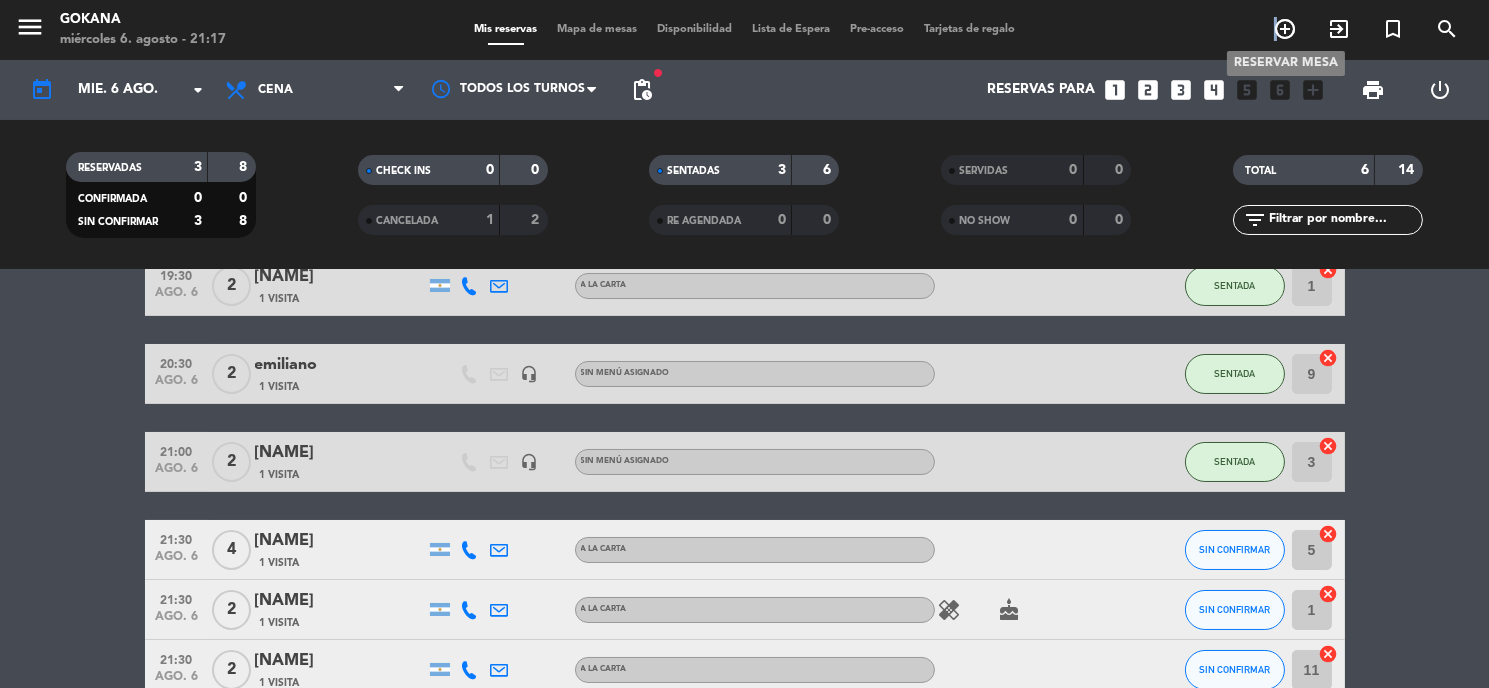 click on "add_circle_outline" at bounding box center [1285, 29] 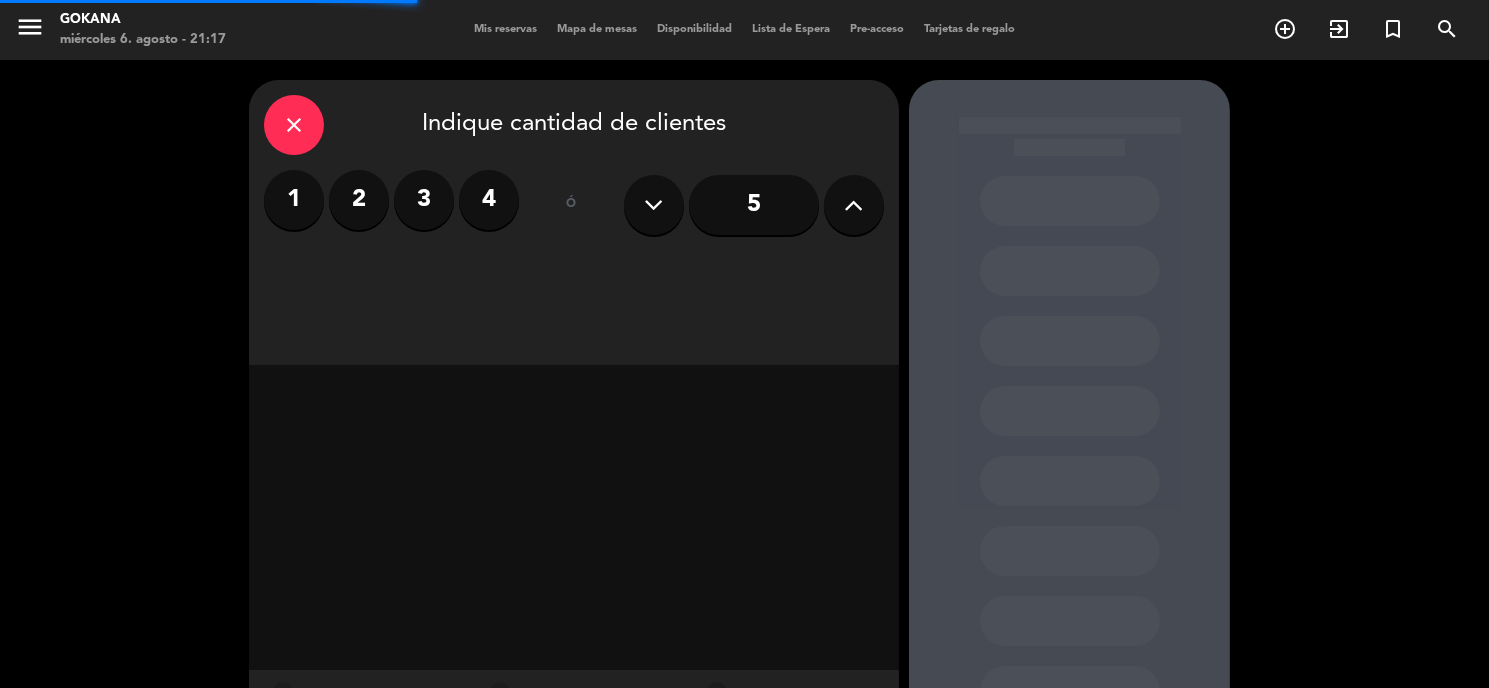 click on "2" at bounding box center (359, 200) 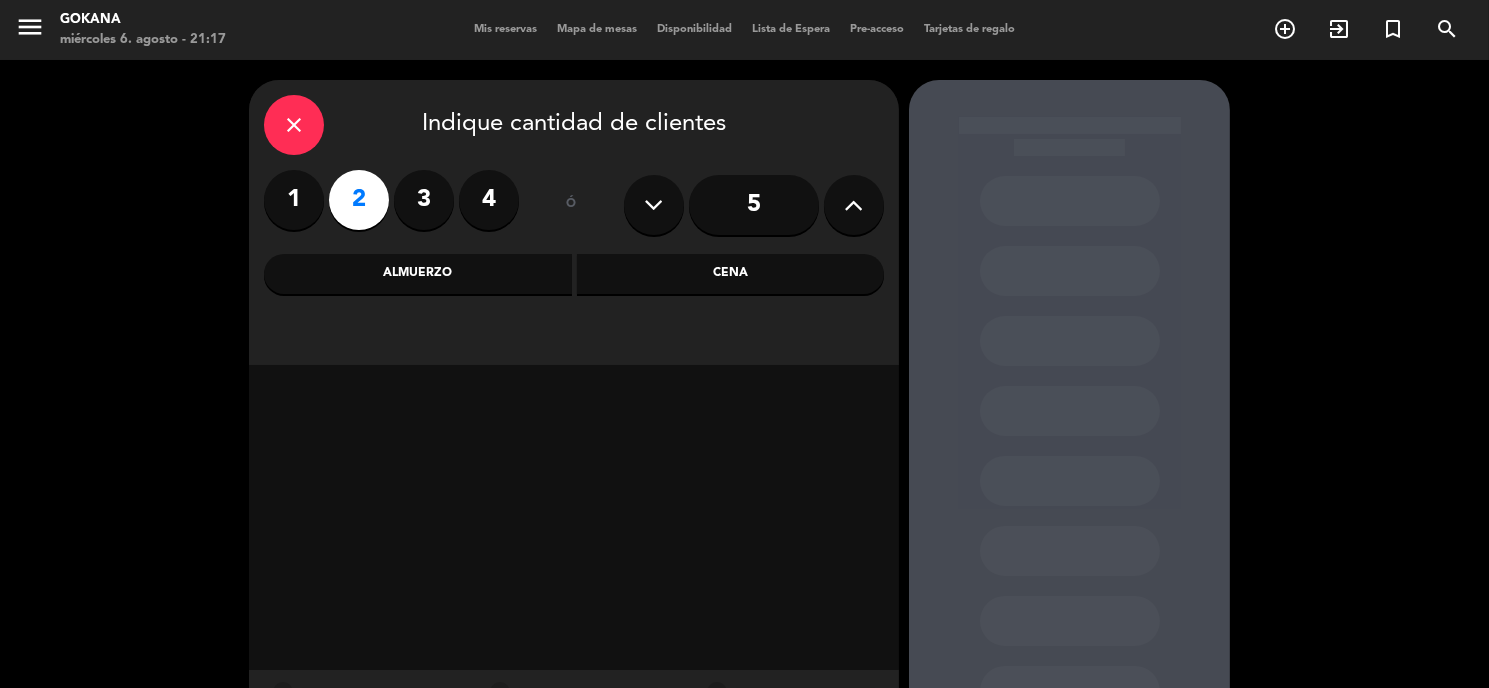 click on "Cena" at bounding box center (731, 274) 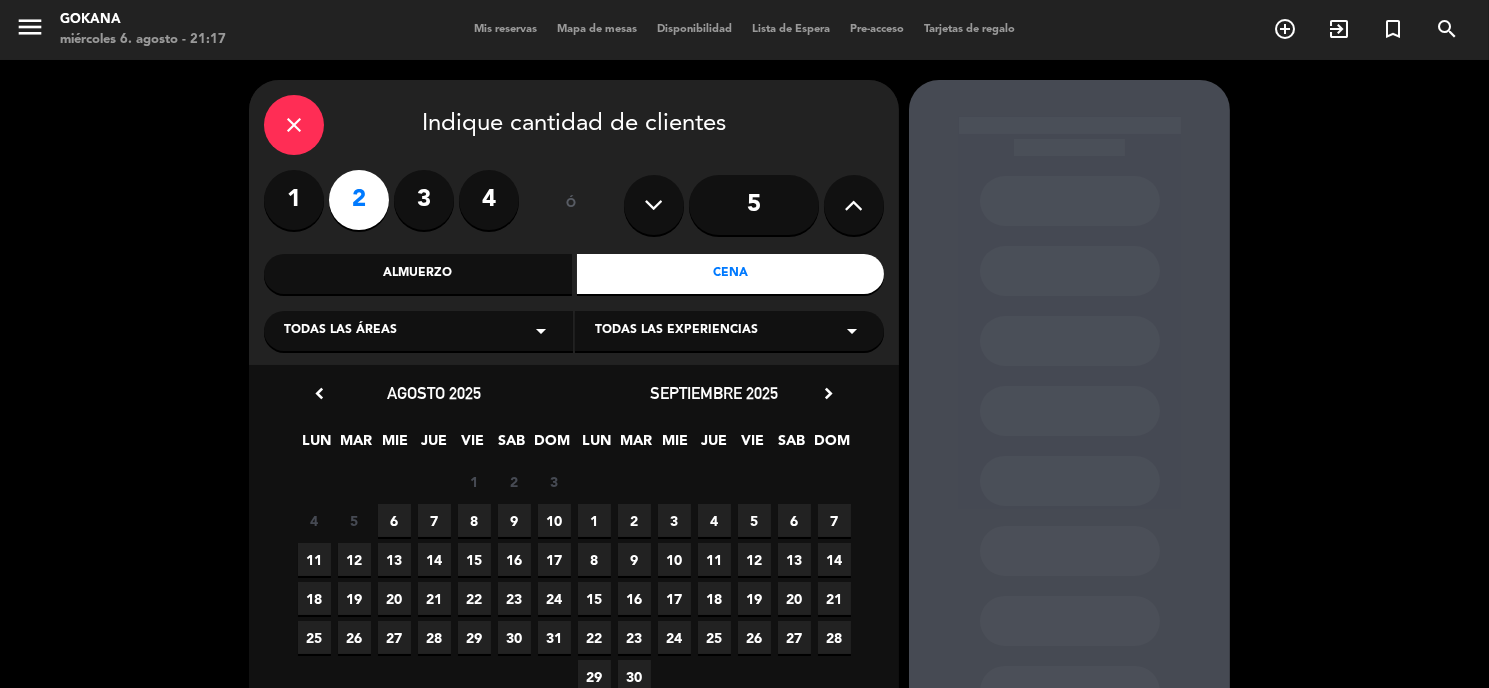 click on "6" at bounding box center [394, 520] 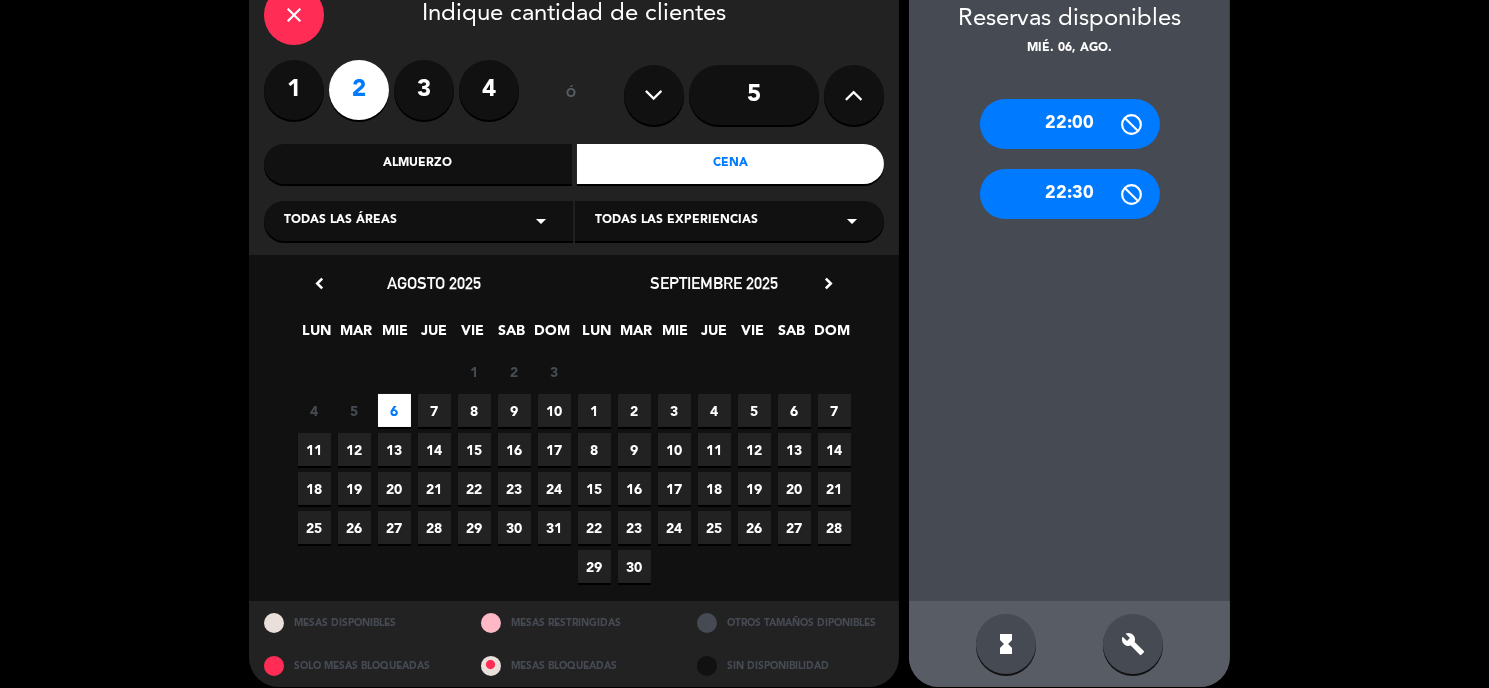scroll, scrollTop: 126, scrollLeft: 0, axis: vertical 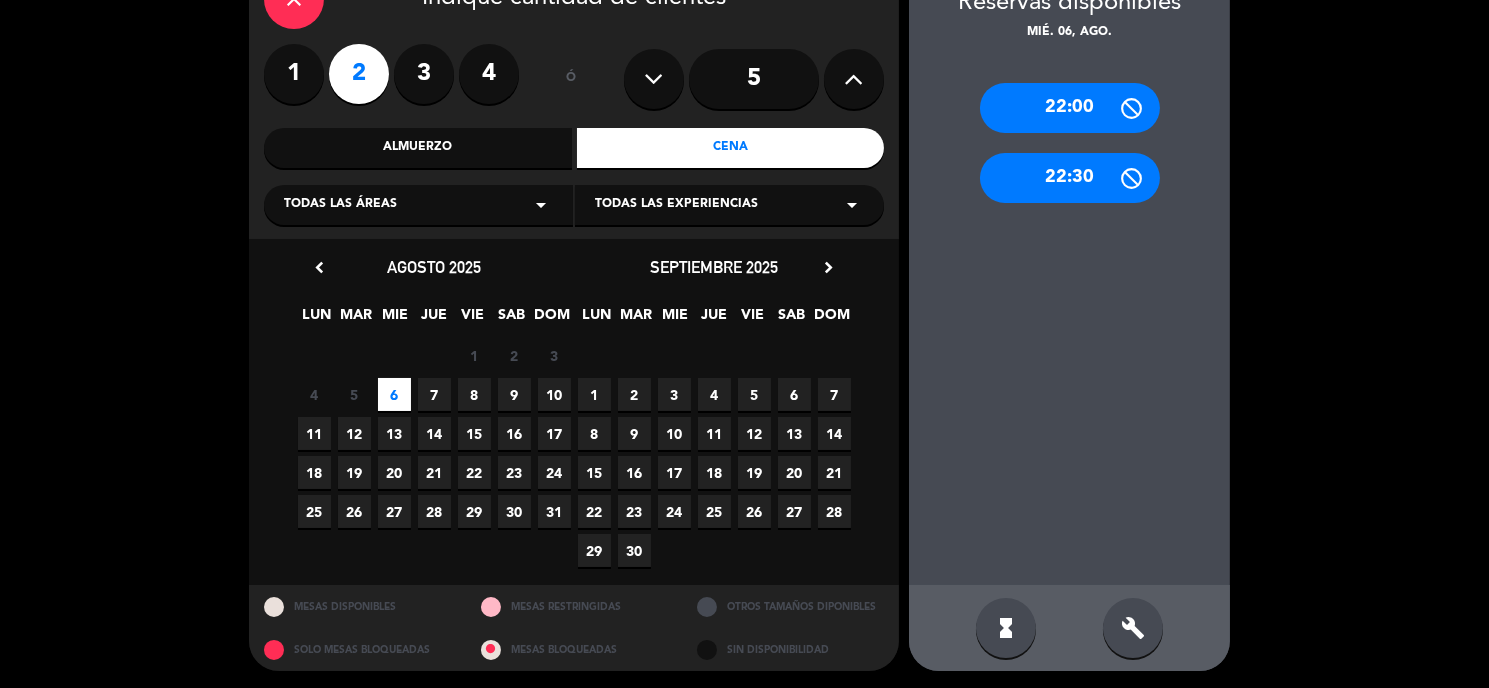 click on "build" at bounding box center [1133, 628] 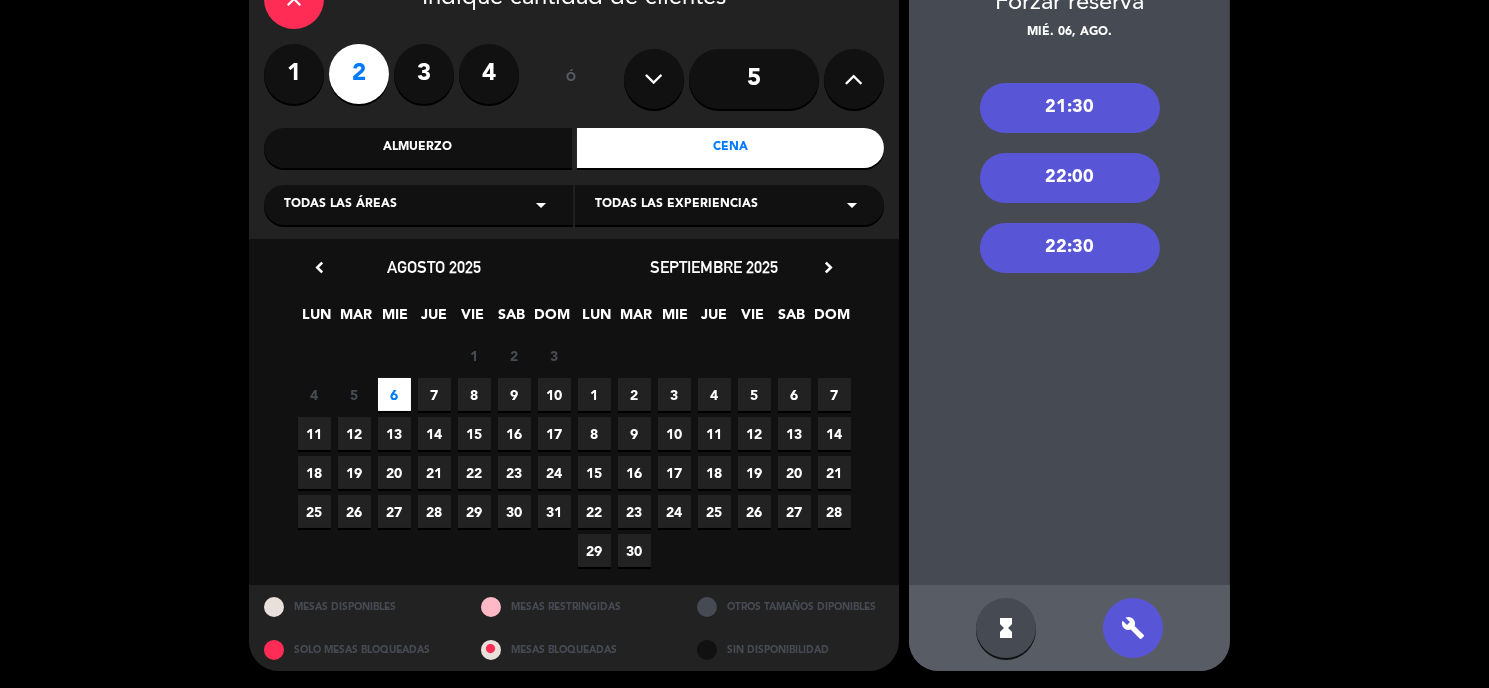 click on "21:30" at bounding box center (1070, 108) 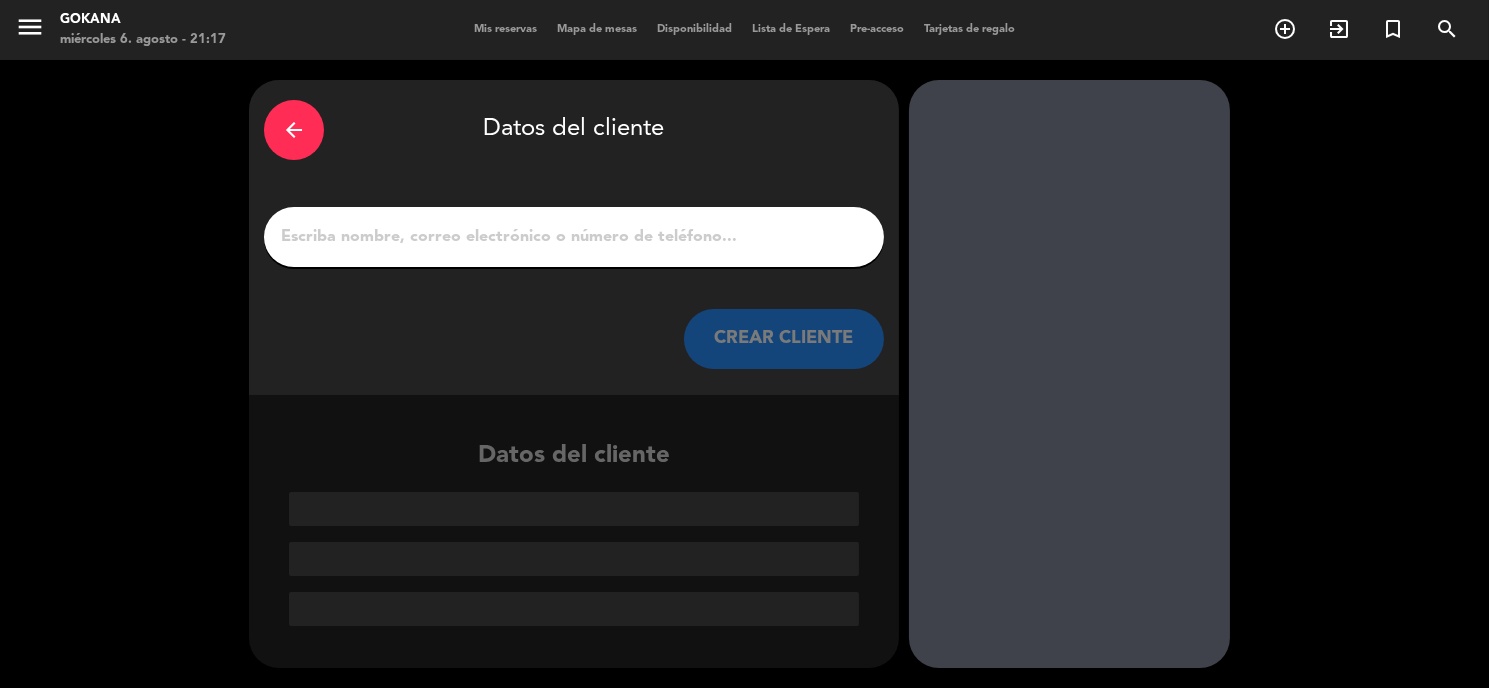 scroll, scrollTop: 0, scrollLeft: 0, axis: both 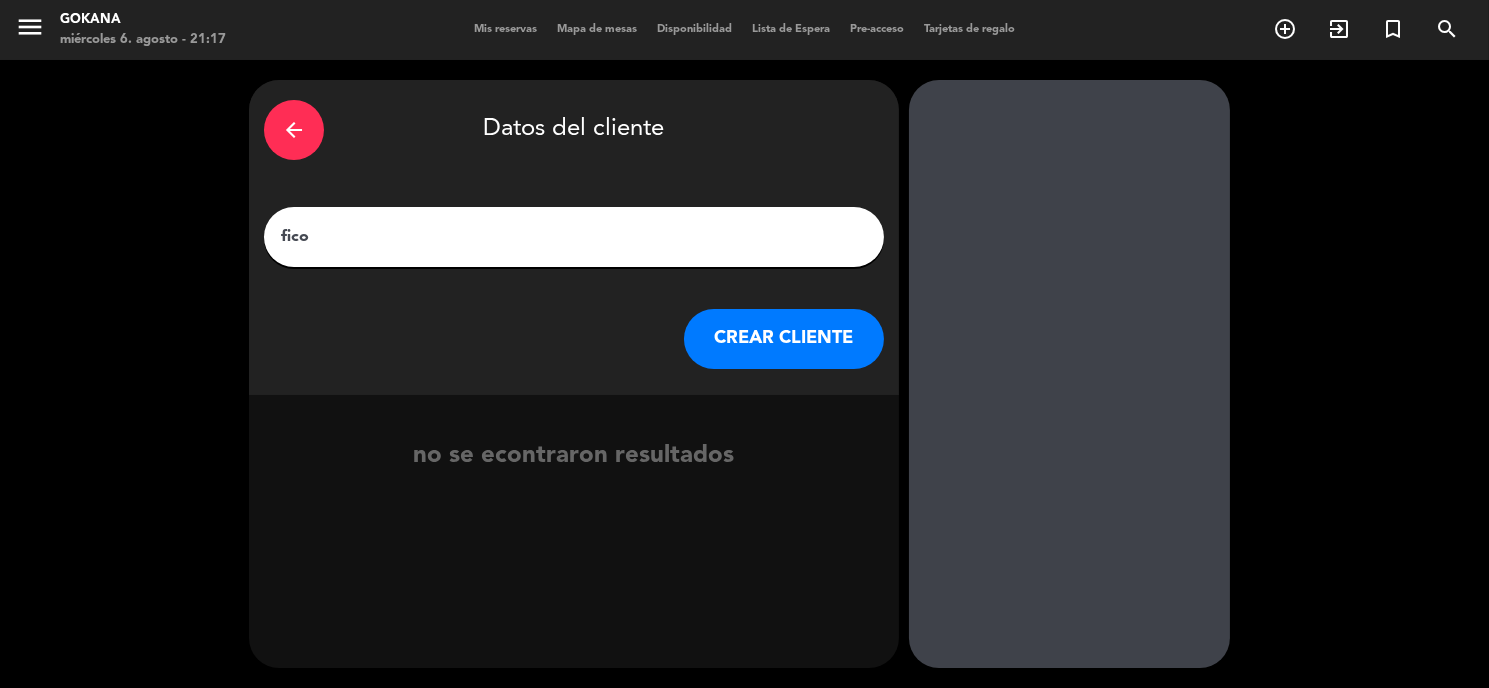 type on "fico" 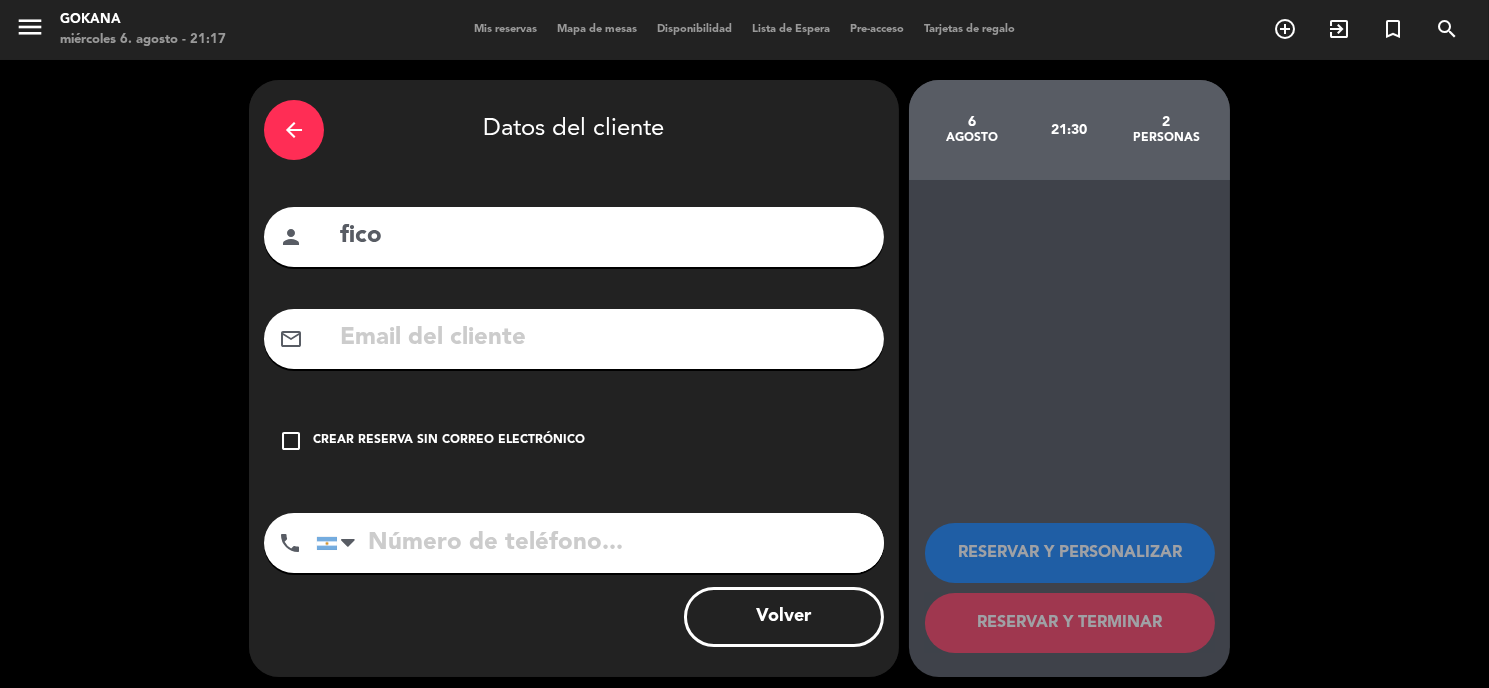 click on "arrow_back   Datos del cliente  person fico mail_outline  check_box_outline_blank   Crear reserva sin correo electrónico  phone United States +1 United Kingdom +44 Peru (Perú) +51 Argentina +54 Brazil (Brasil) +55 Afghanistan (‫افغانستان‬‎) +93 Albania (Shqipëri) +355 Algeria (‫الجزائر‬‎) +213 American Samoa +1684 Andorra +376 Angola +244 Anguilla +1264 Antigua and Barbuda +1268 Argentina +54 Armenia (Հայաստան) +374 Aruba +297 Australia +61 Austria (Österreich) +43 Azerbaijan (Azərbaycan) +994 Bahamas +1242 Bahrain (‫البحرين‬‎) +973 Bangladesh (বাংলাদেশ) +880 Barbados +1246 Belarus (Беларусь) +375 Belgium (België) +32 Belize +501 Benin (Bénin) +229 Bermuda +1441 Bhutan (འབྲུག) +975 Bolivia +591 Bosnia and Herzegovina (Босна и Херцеговина) +387 Botswana +267 Brazil (Brasil) +55 British Indian Ocean Territory +246 British Virgin Islands +1284 Brunei +673 Bulgaria (България) +359 Burkina Faso +226" at bounding box center [574, 378] 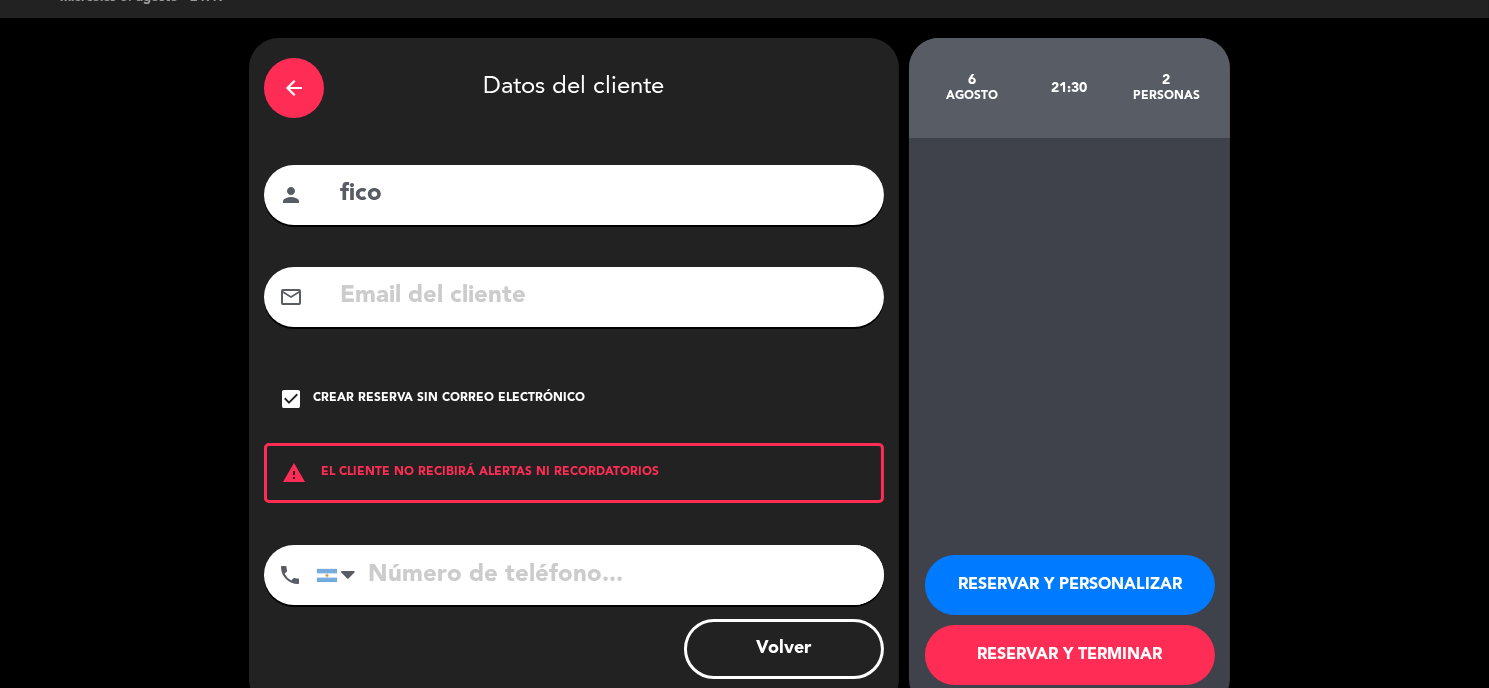 scroll, scrollTop: 82, scrollLeft: 0, axis: vertical 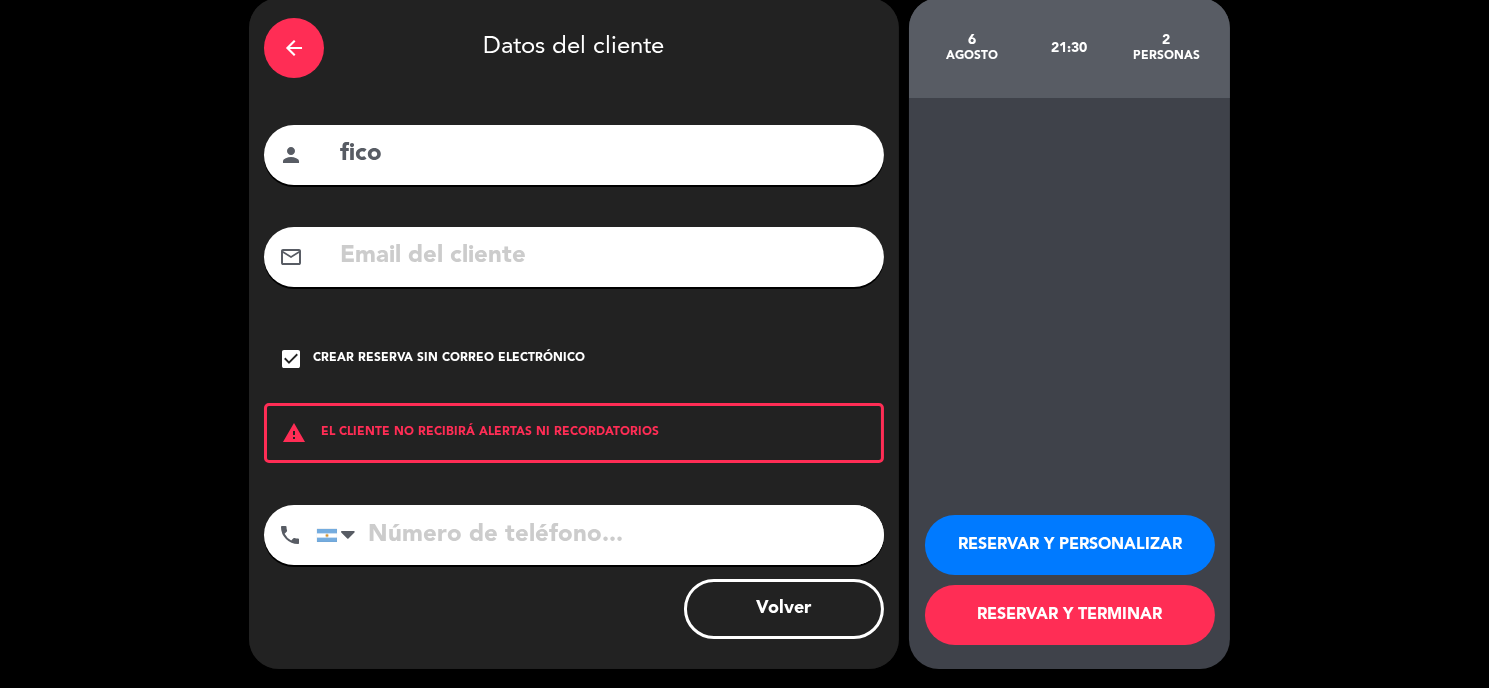 click on "RESERVAR Y TERMINAR" at bounding box center (1070, 615) 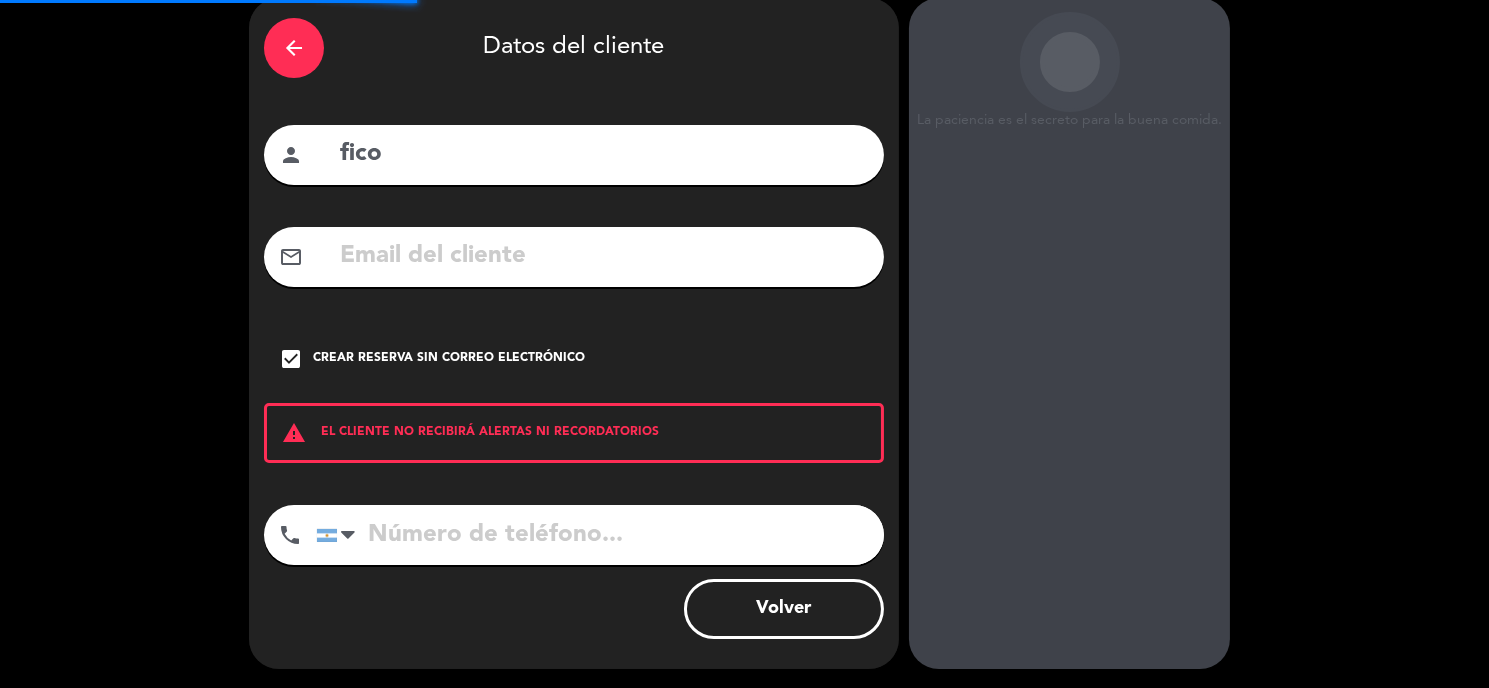 scroll, scrollTop: 0, scrollLeft: 0, axis: both 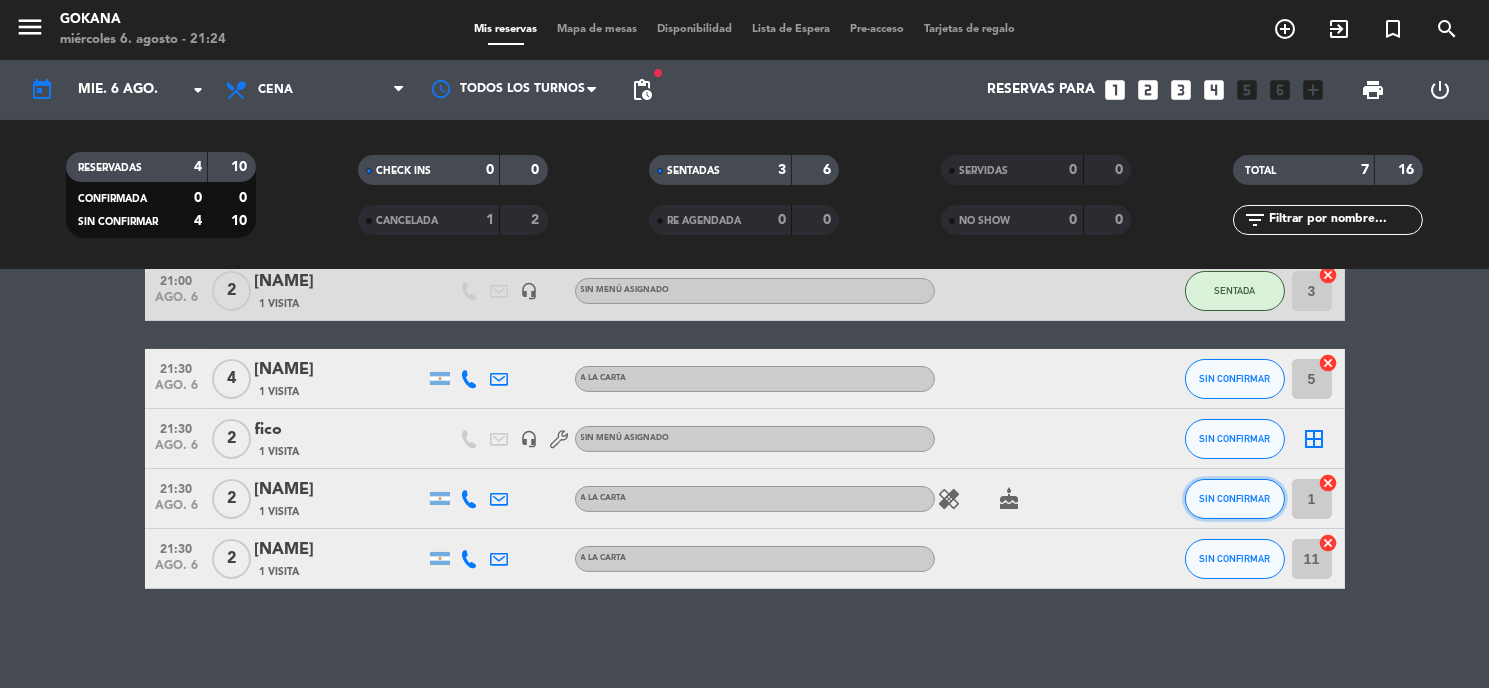 click on "SIN CONFIRMAR" 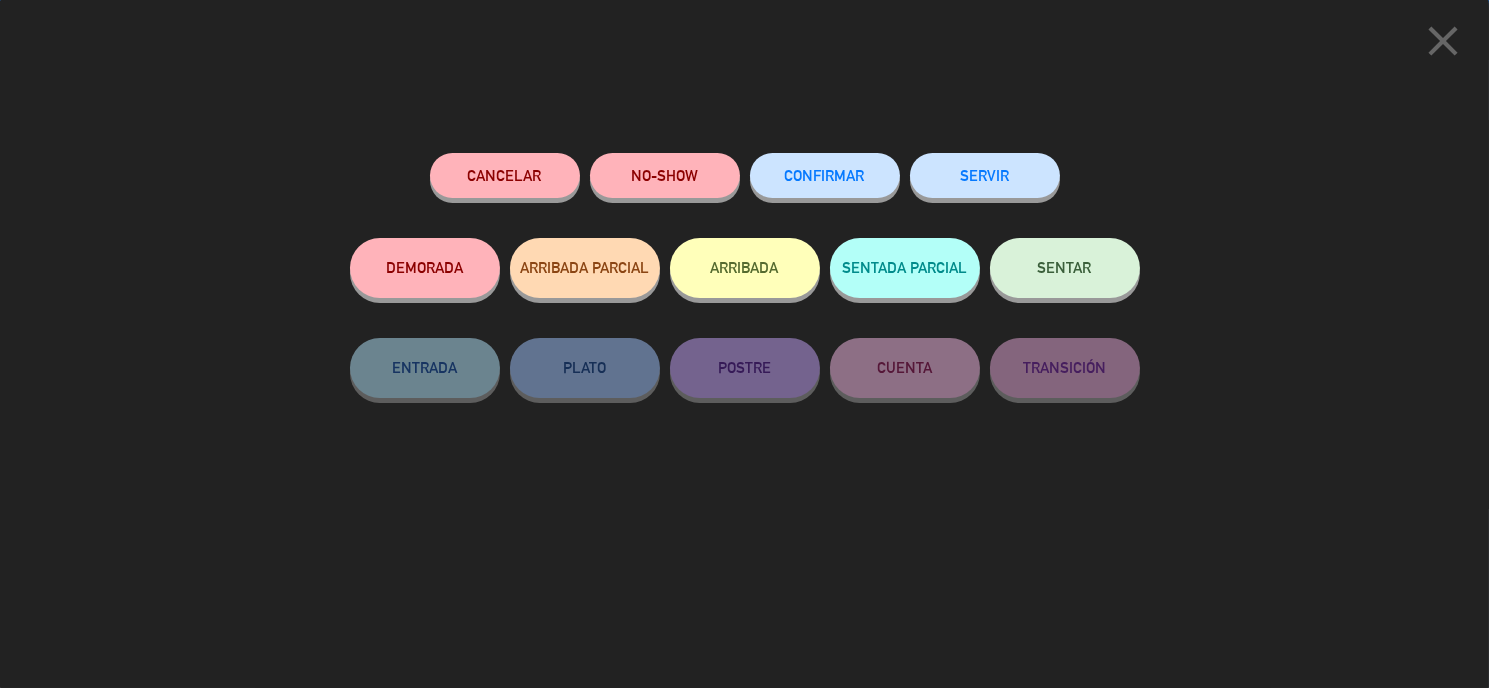 click on "SENTAR" 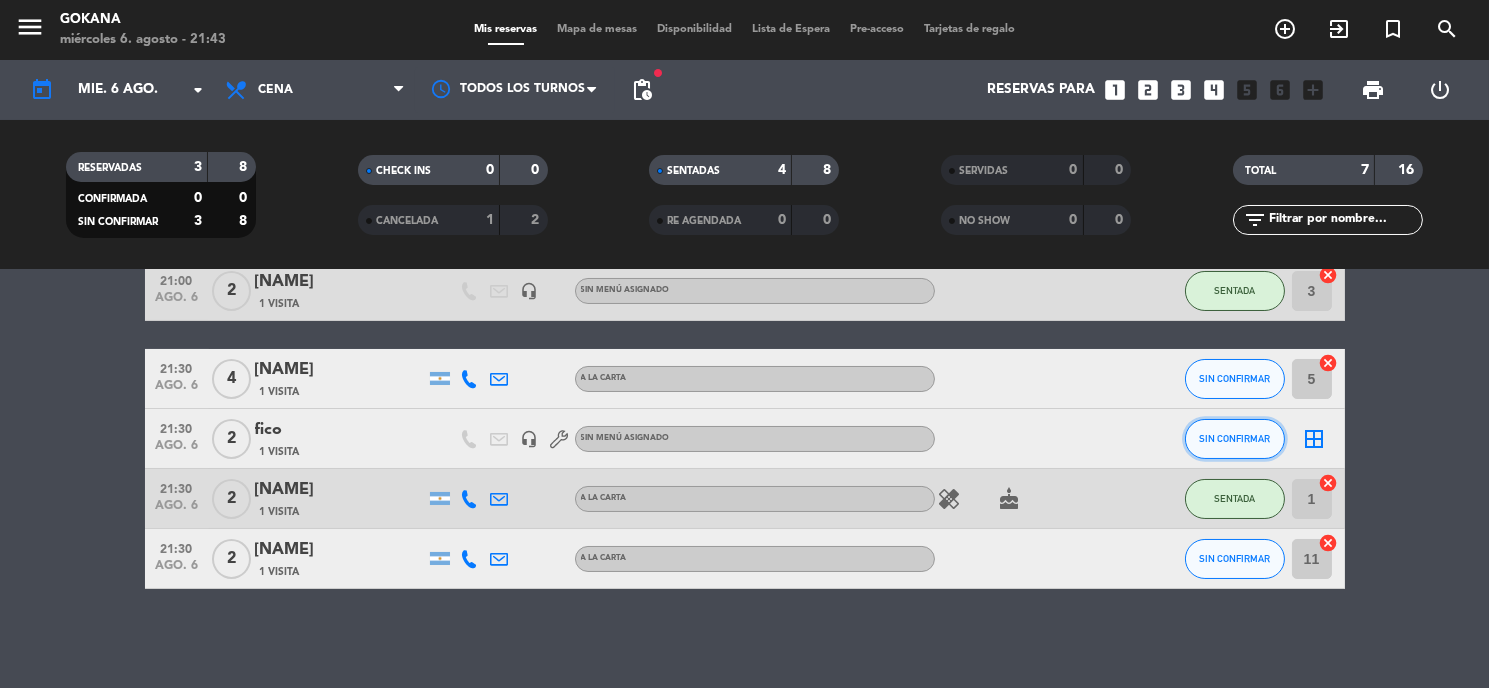 click on "SIN CONFIRMAR" 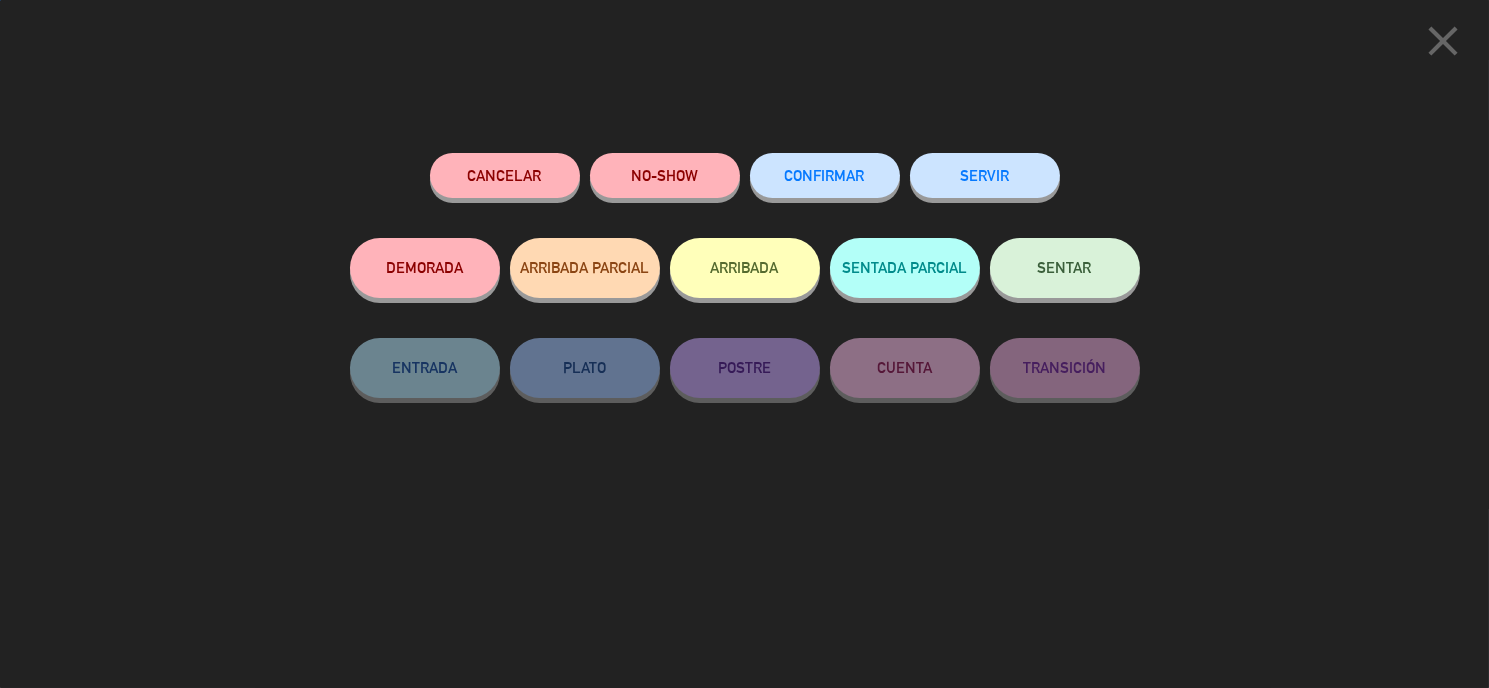 click on "SENTAR" 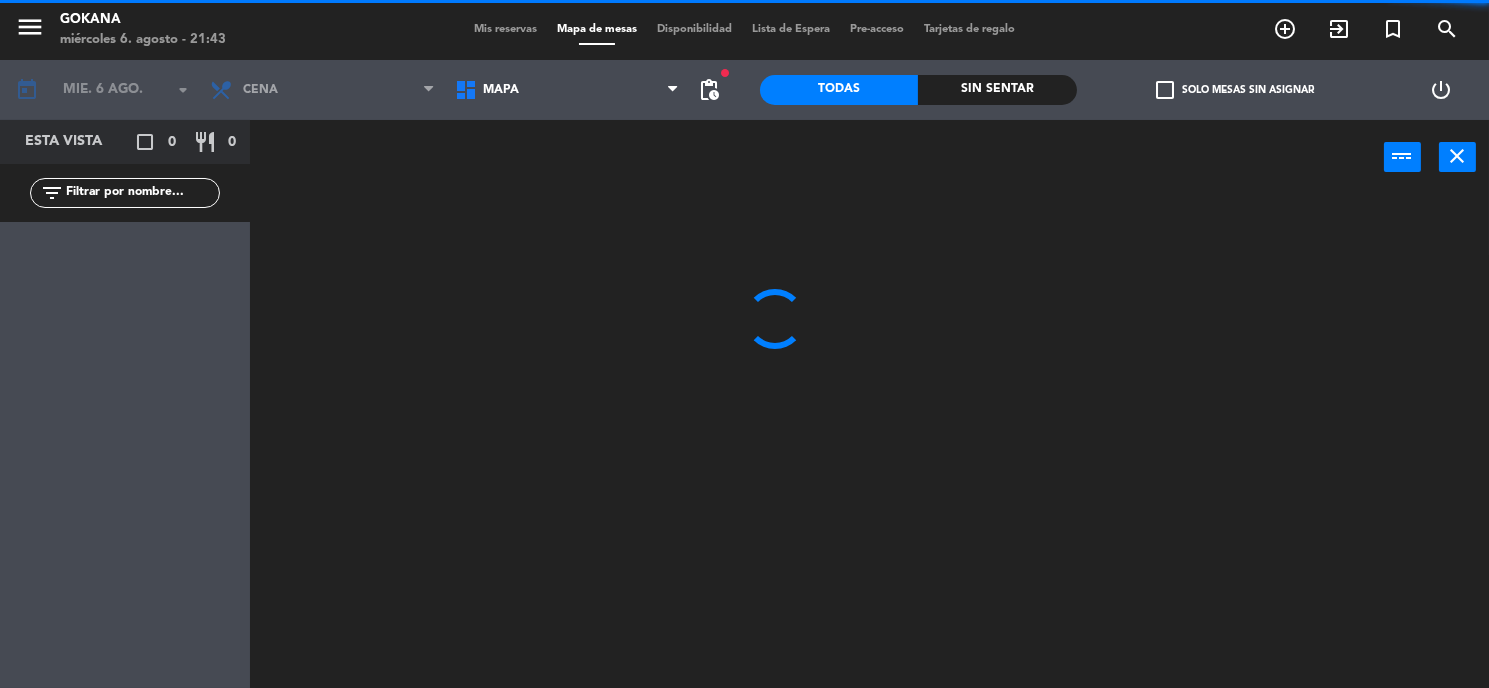 click on "close" at bounding box center (1457, 157) 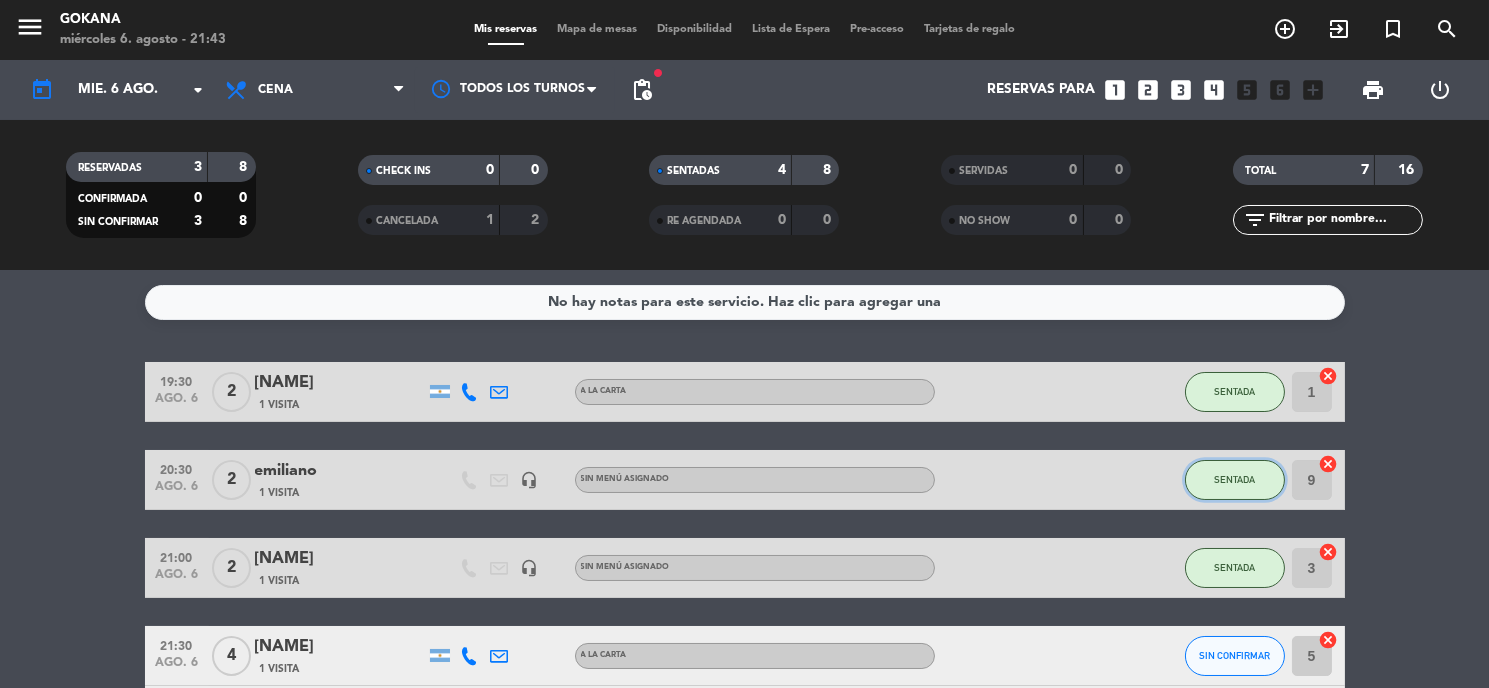 click on "SENTADA" 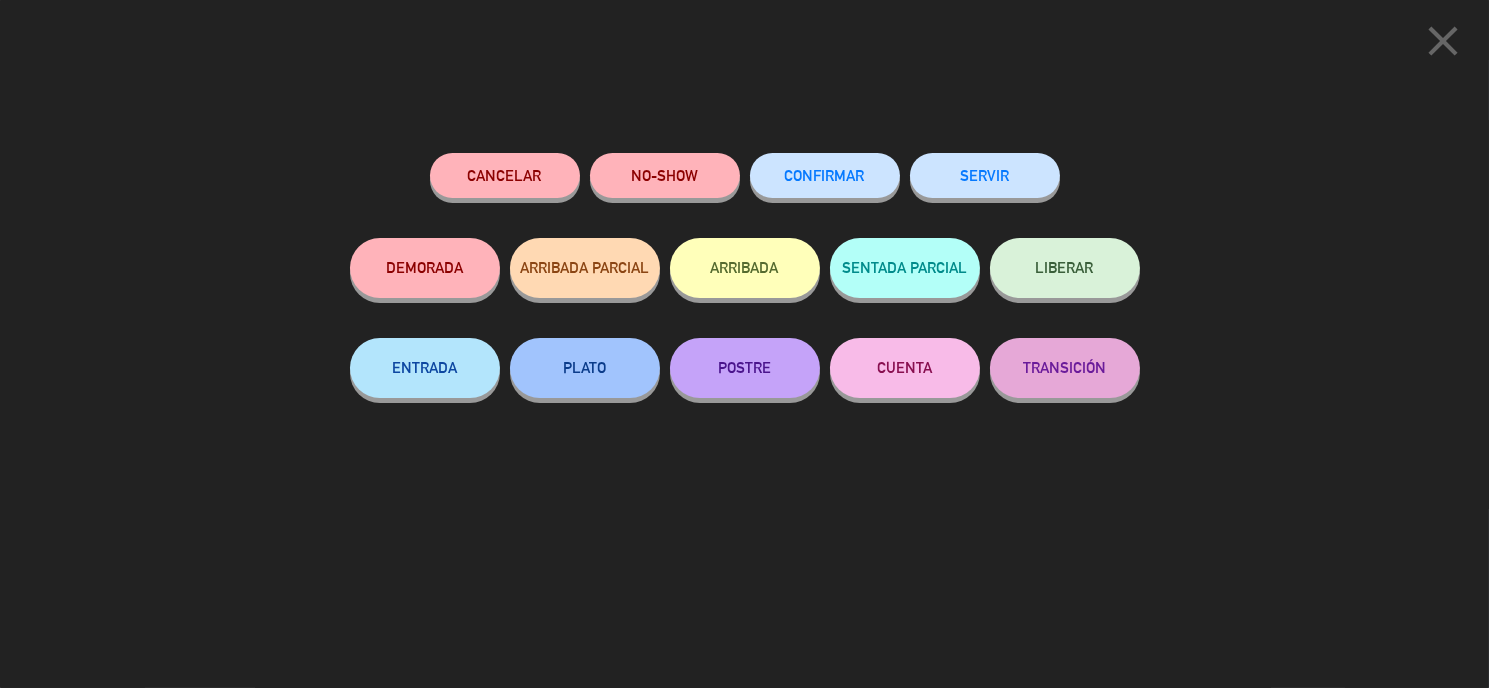 click on "LIBERAR" 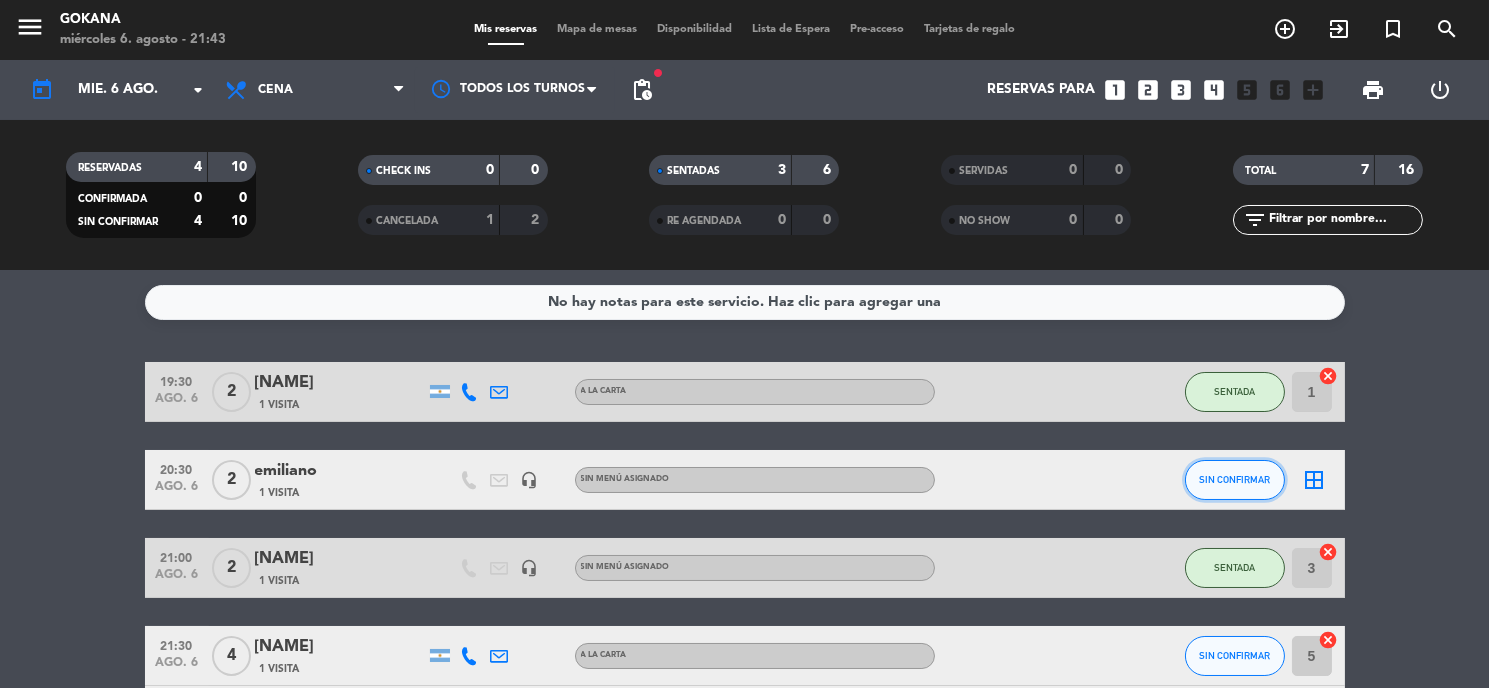 click on "SIN CONFIRMAR" 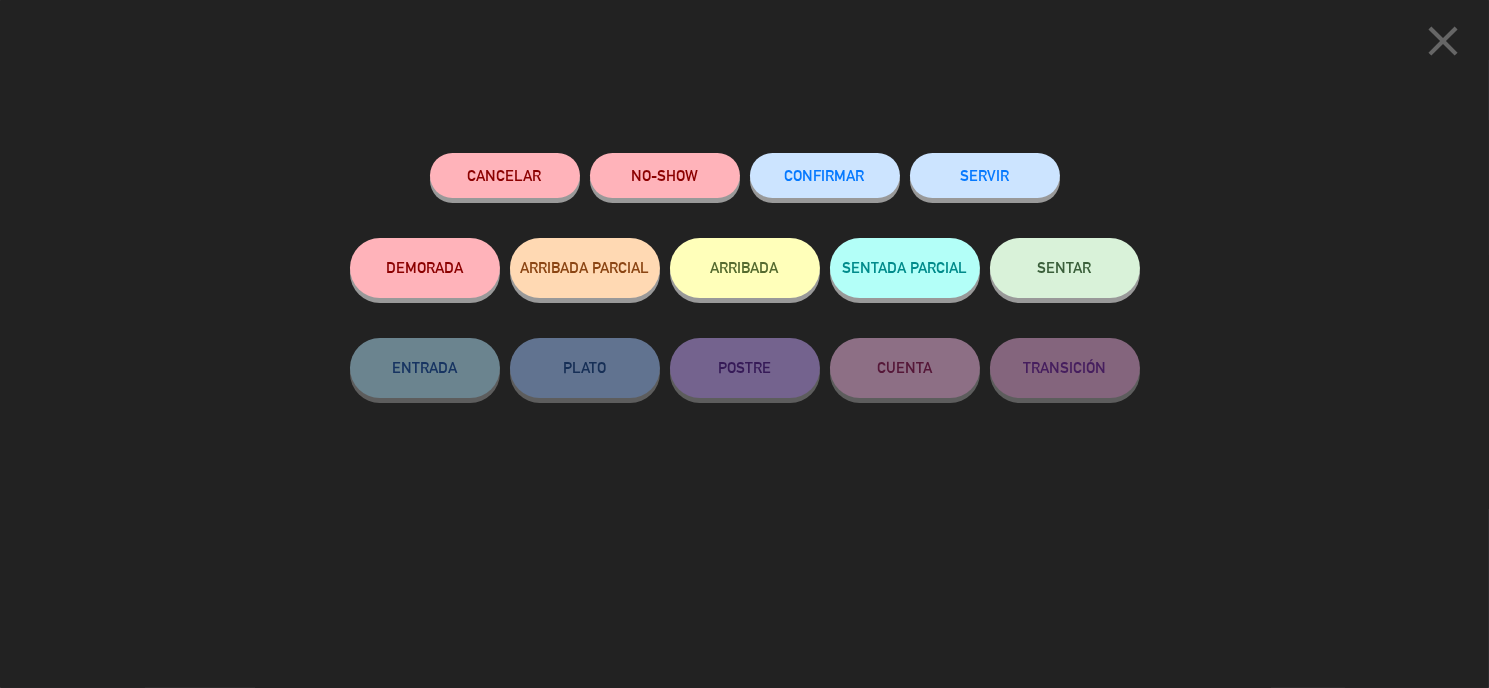 click on "SERVIR" 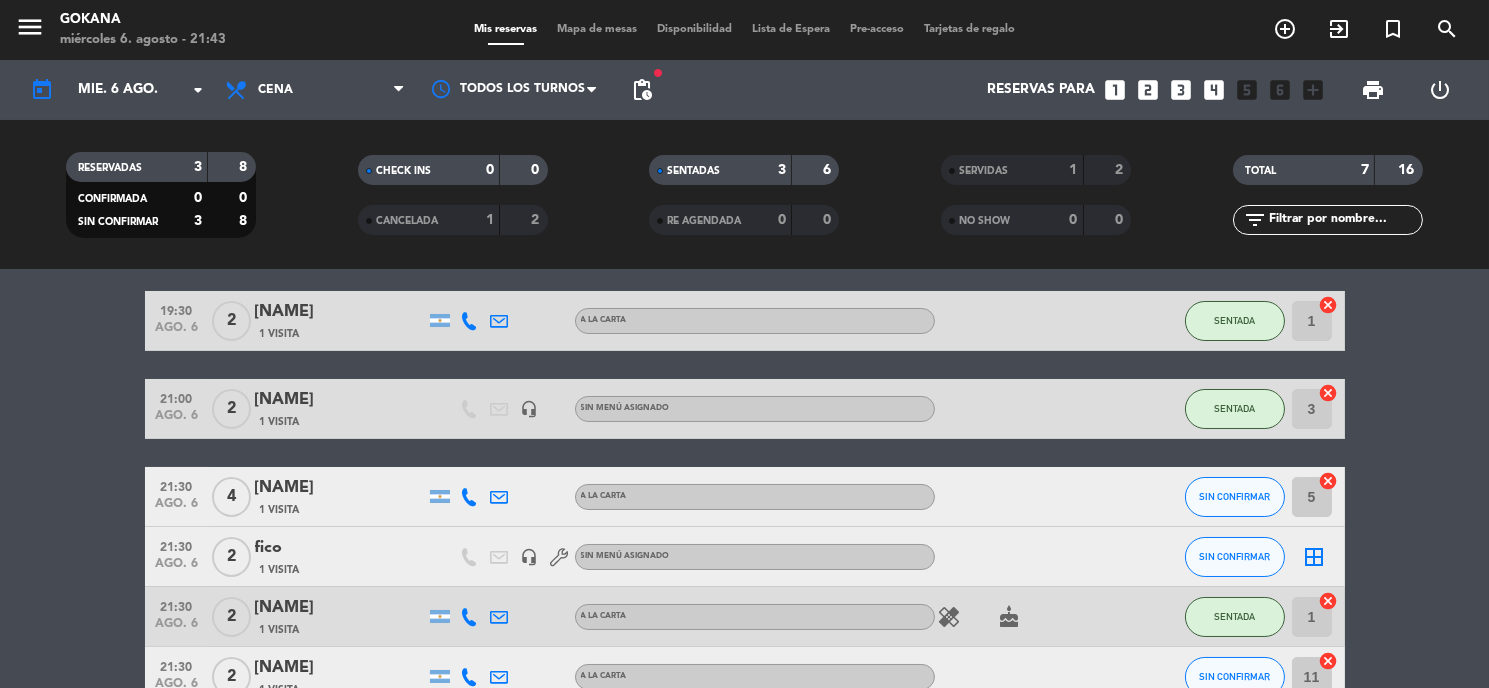 scroll, scrollTop: 111, scrollLeft: 0, axis: vertical 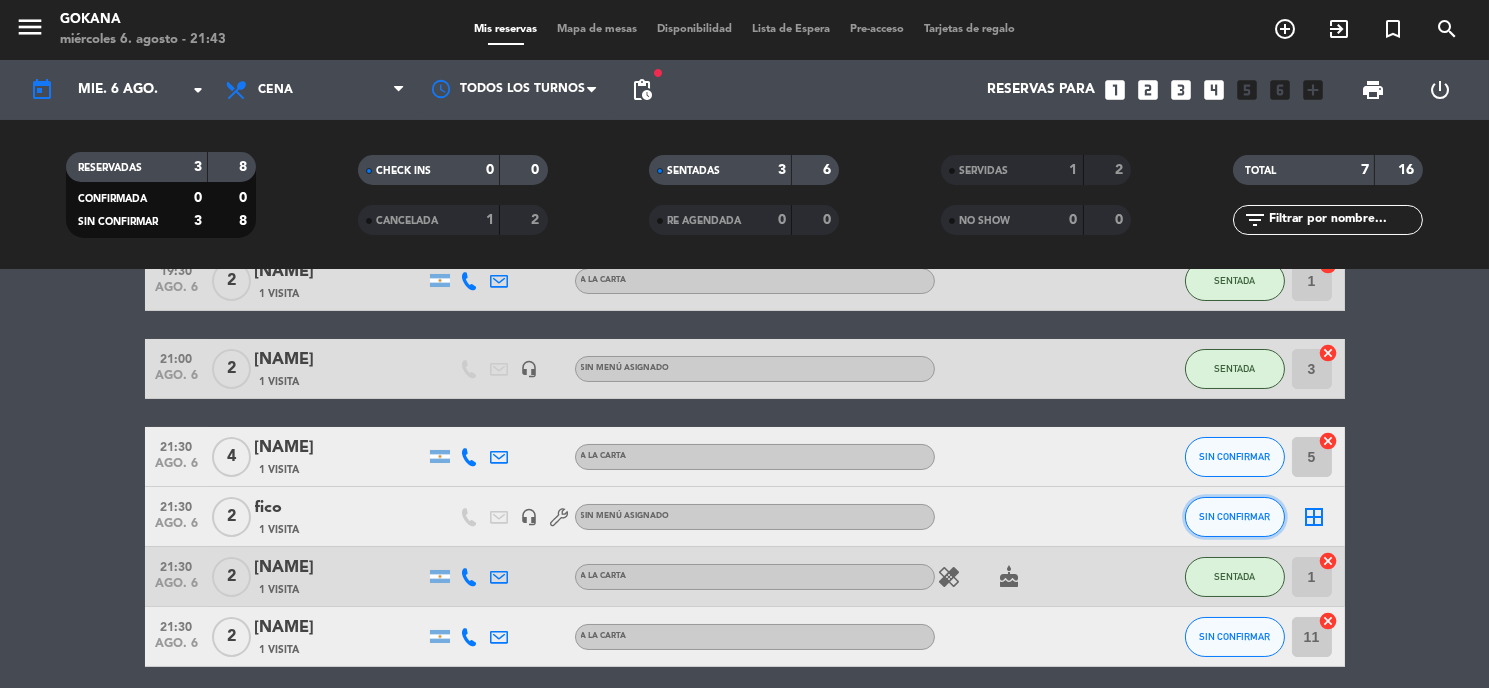 click on "SIN CONFIRMAR" 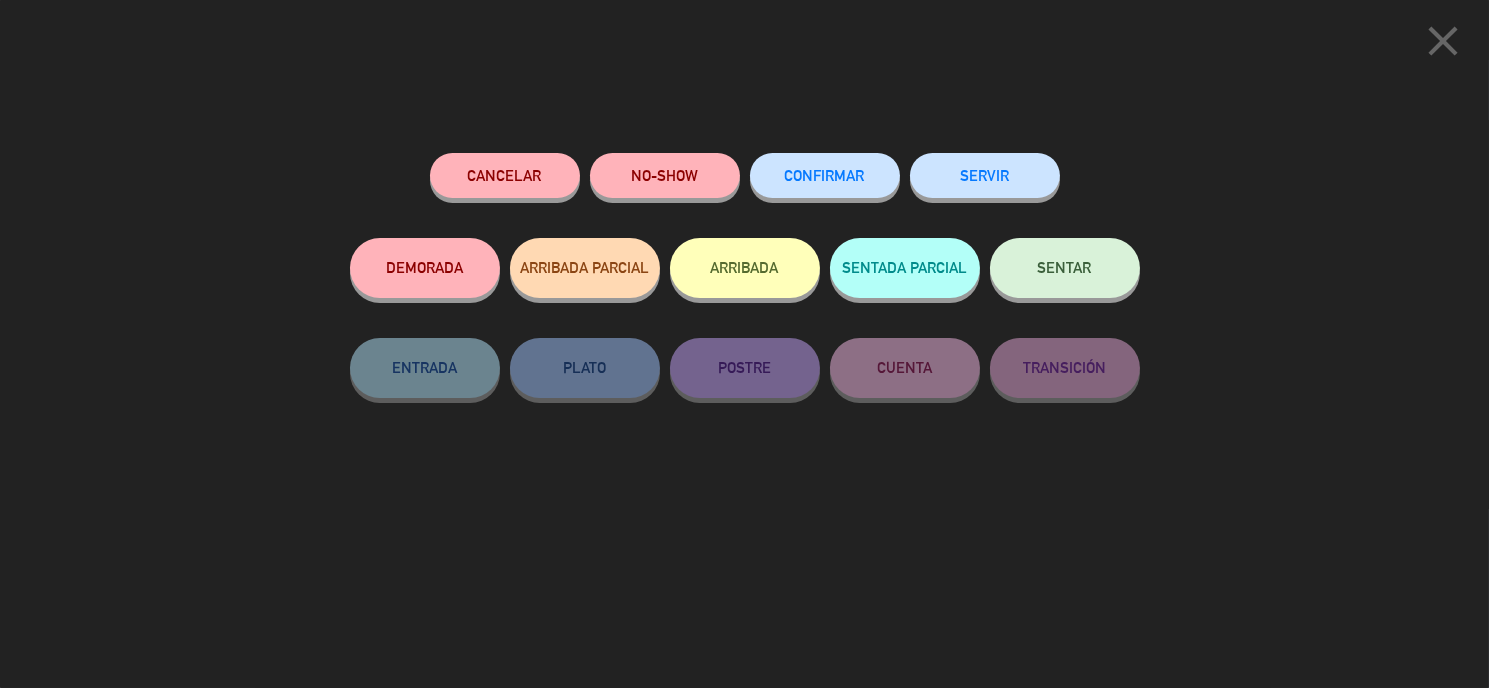 click on "SENTAR" 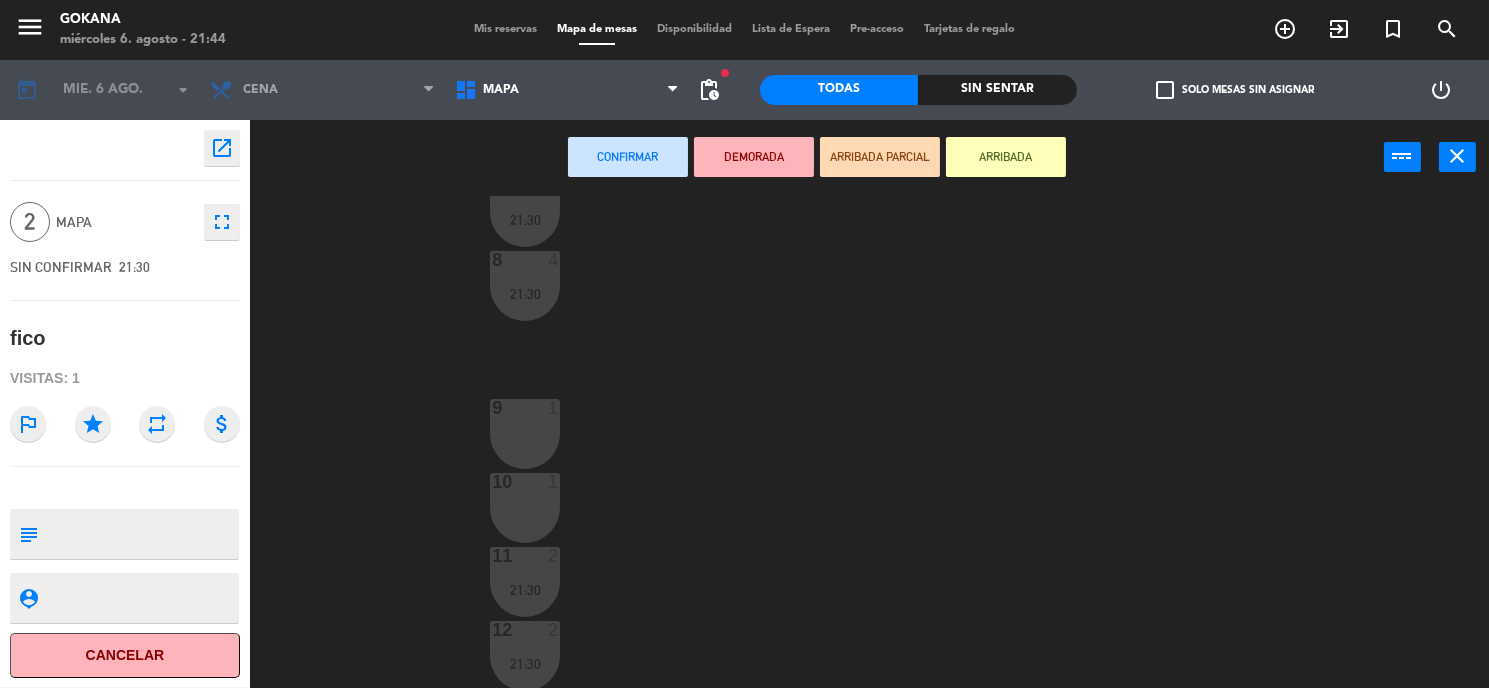 scroll, scrollTop: 500, scrollLeft: 0, axis: vertical 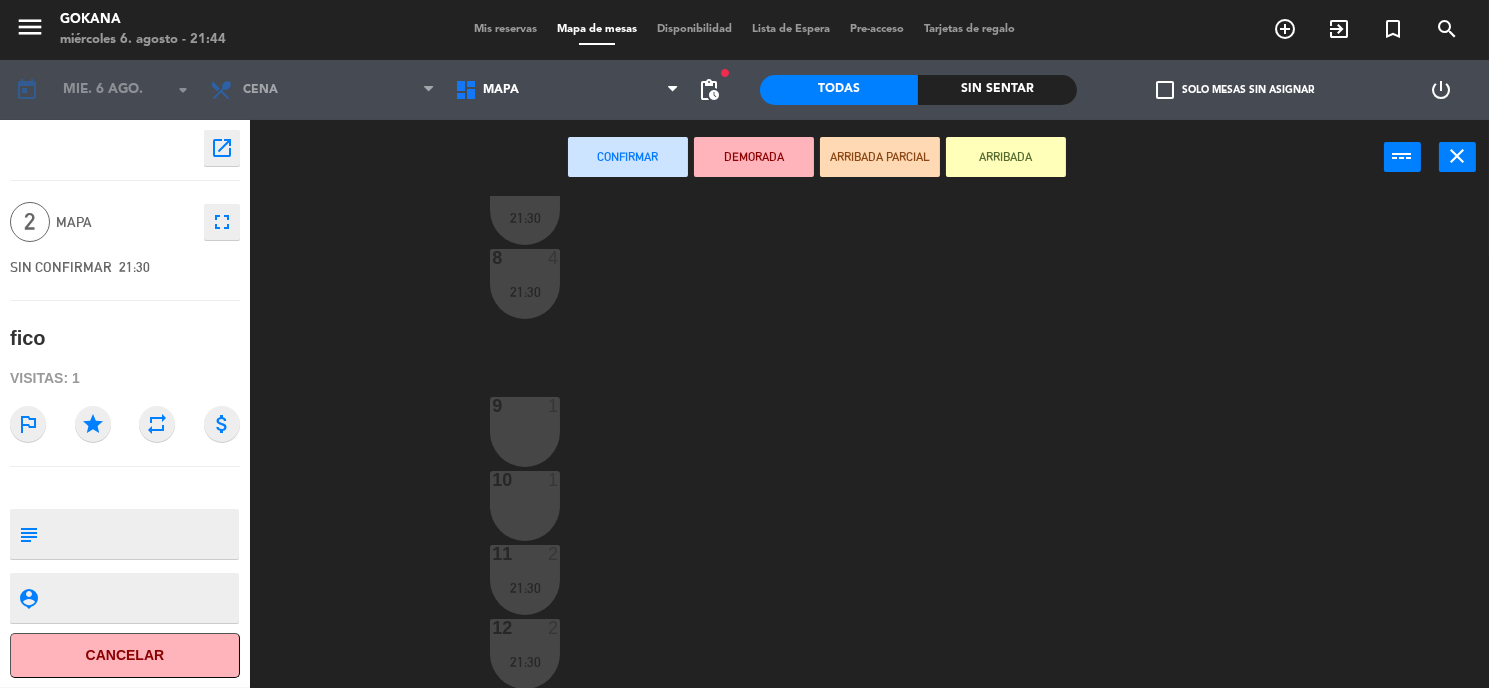 drag, startPoint x: 538, startPoint y: 421, endPoint x: 603, endPoint y: 406, distance: 66.70832 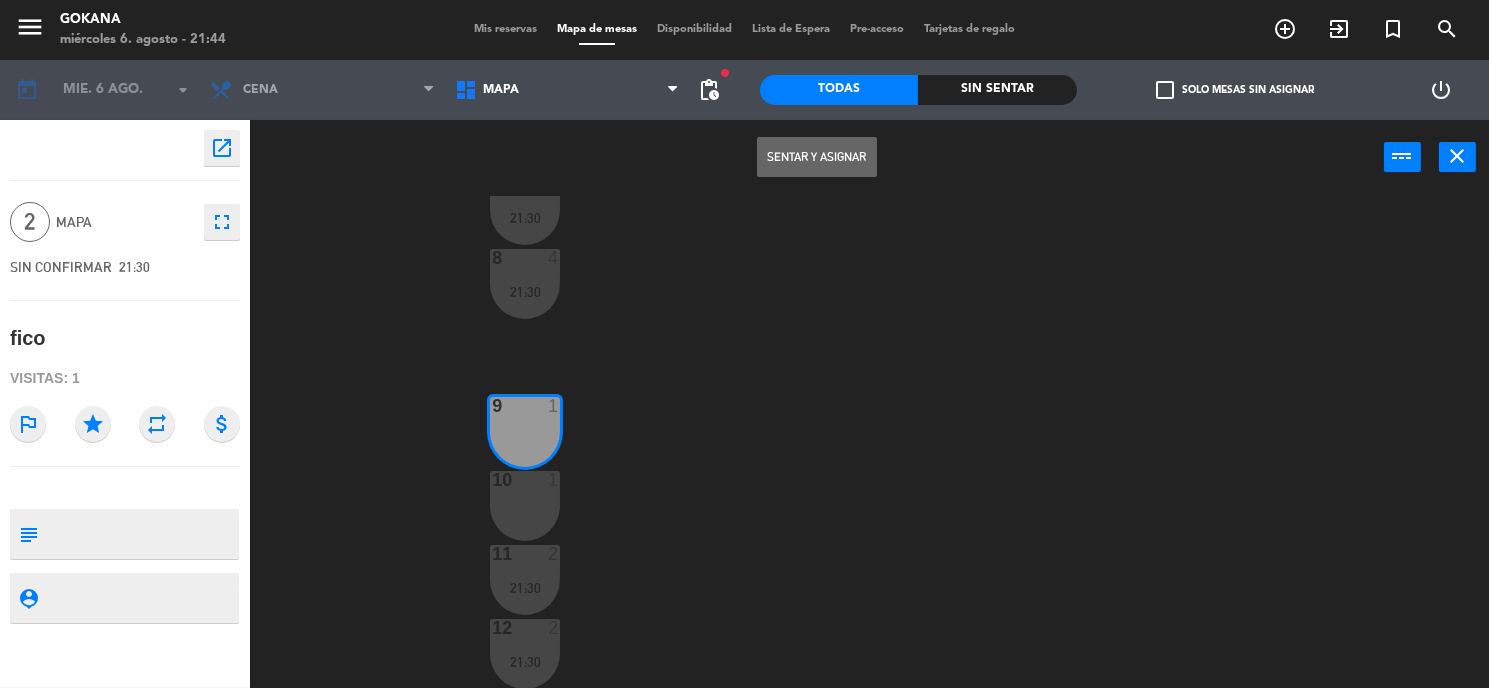 click on "Sentar y Asignar" at bounding box center [817, 157] 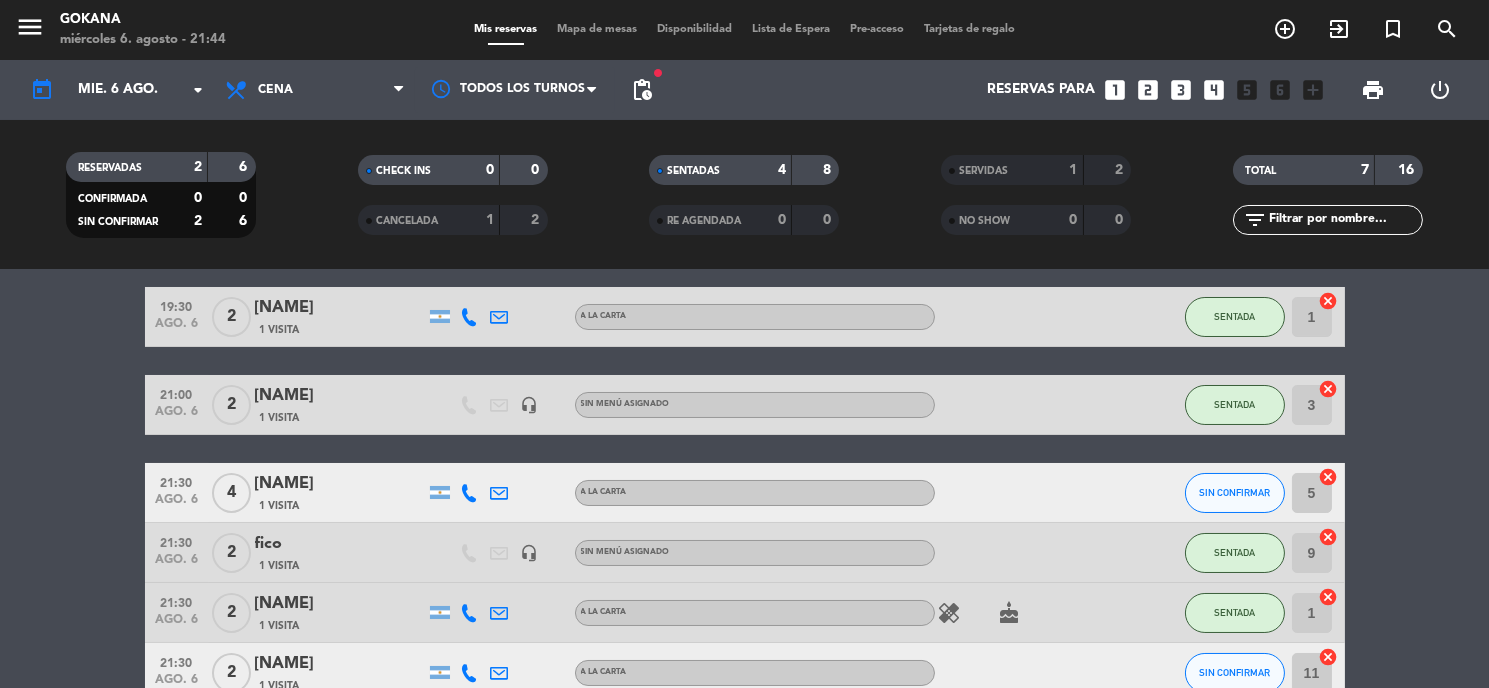 scroll, scrollTop: 189, scrollLeft: 0, axis: vertical 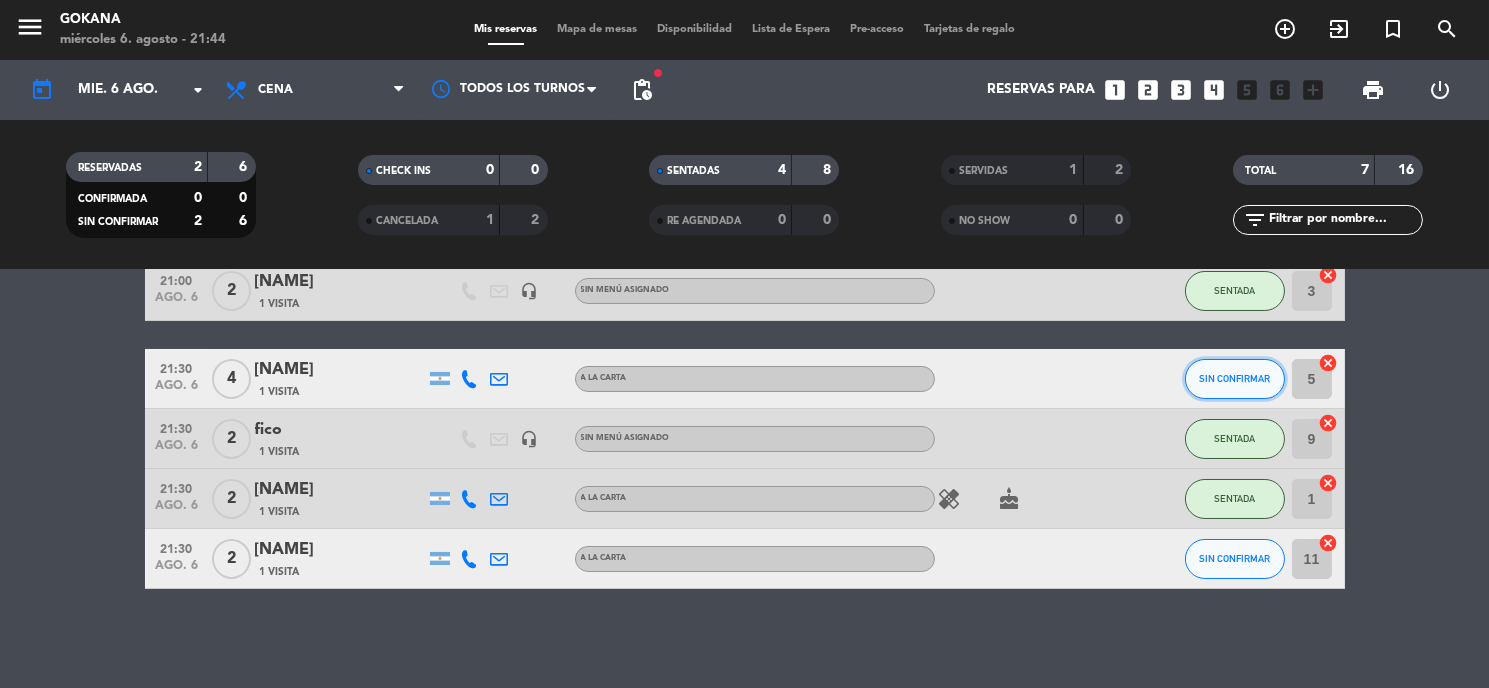 click on "SIN CONFIRMAR" 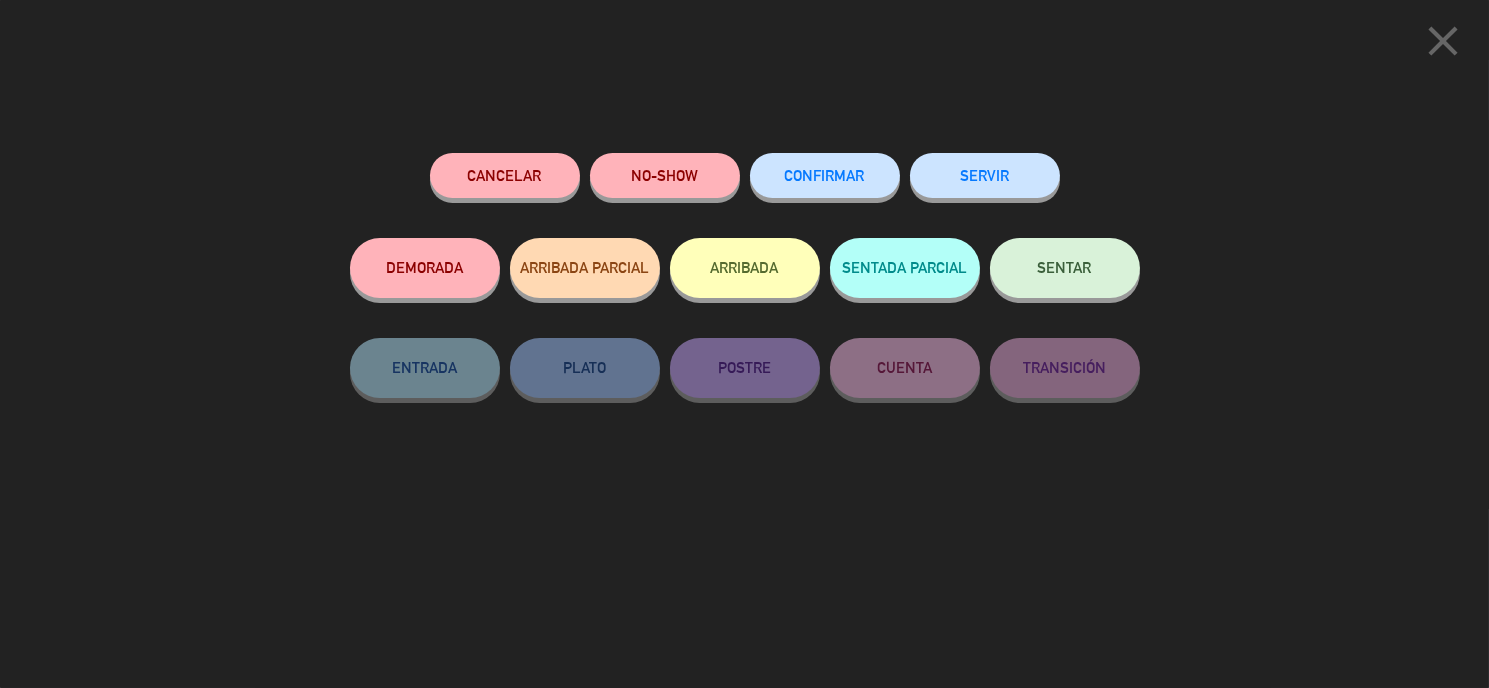 click on "SENTAR" 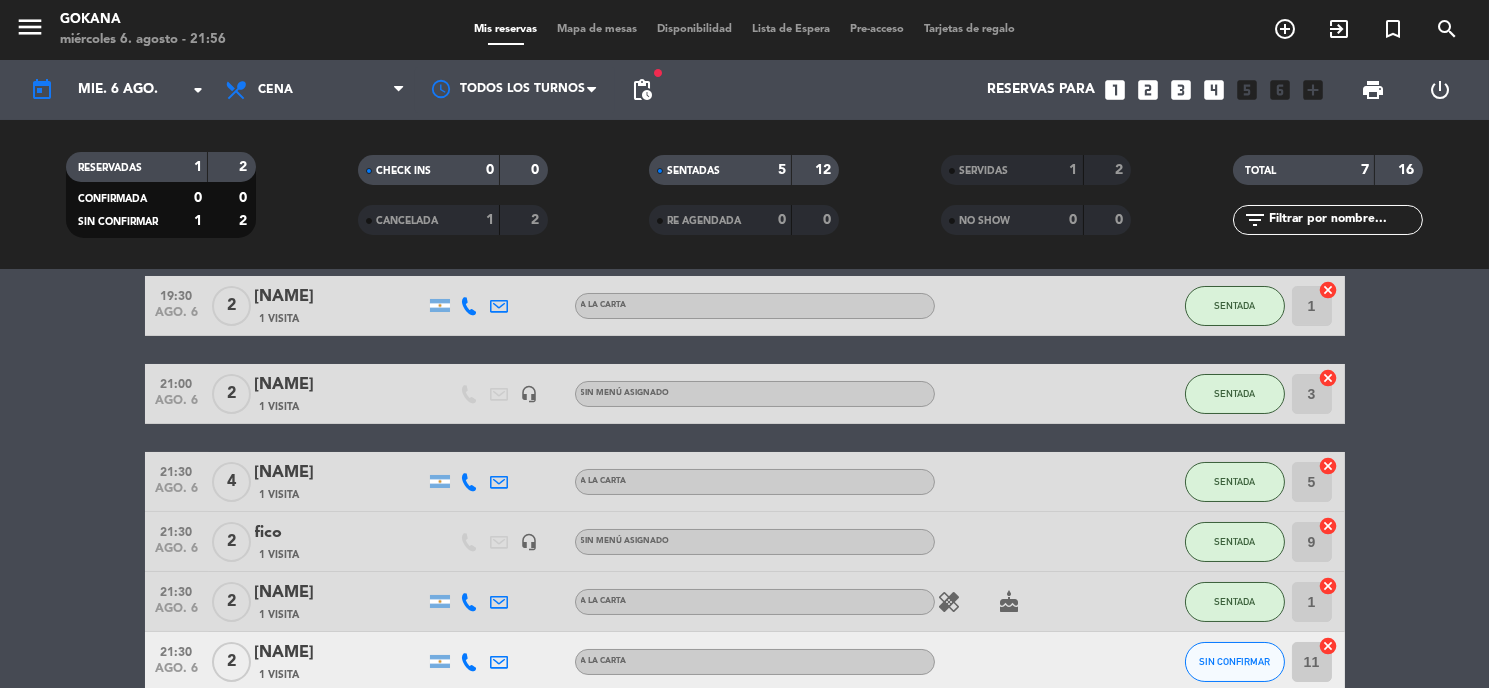 scroll, scrollTop: 189, scrollLeft: 0, axis: vertical 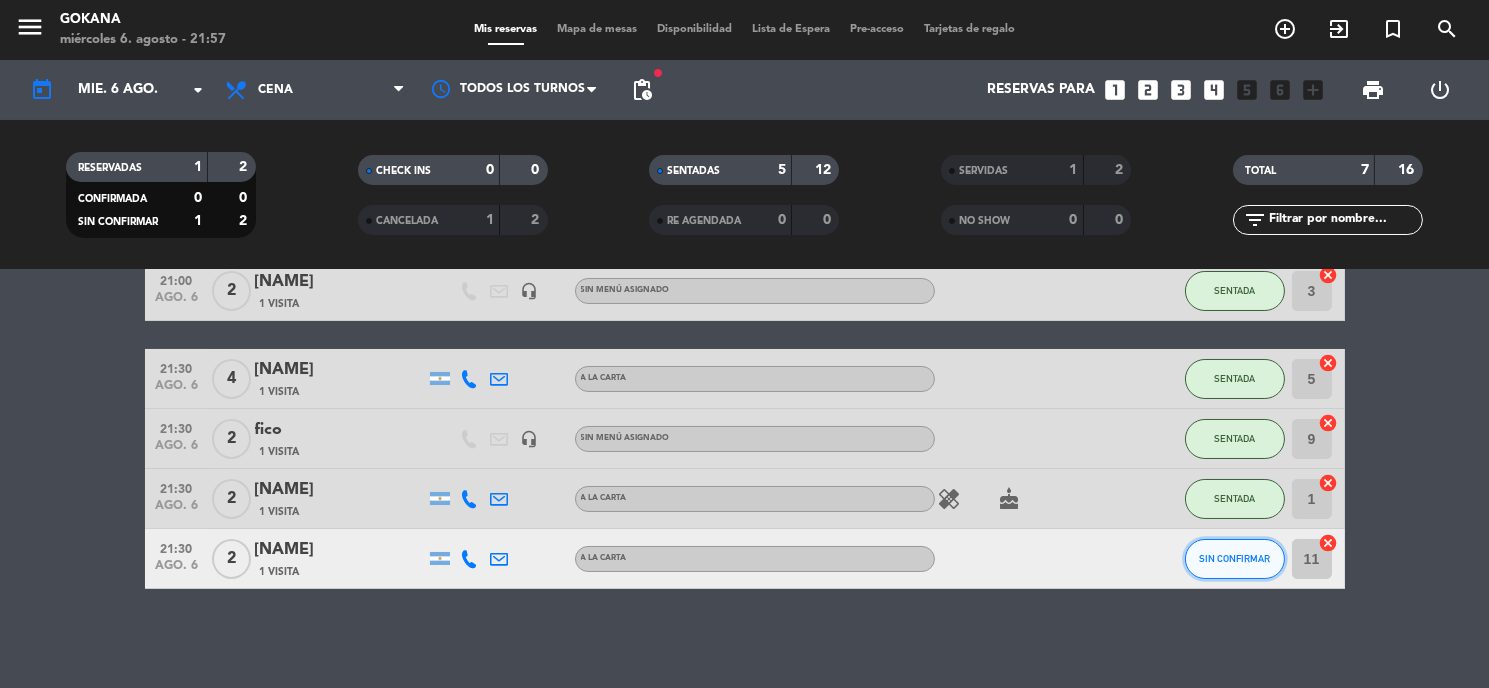 click on "SIN CONFIRMAR" 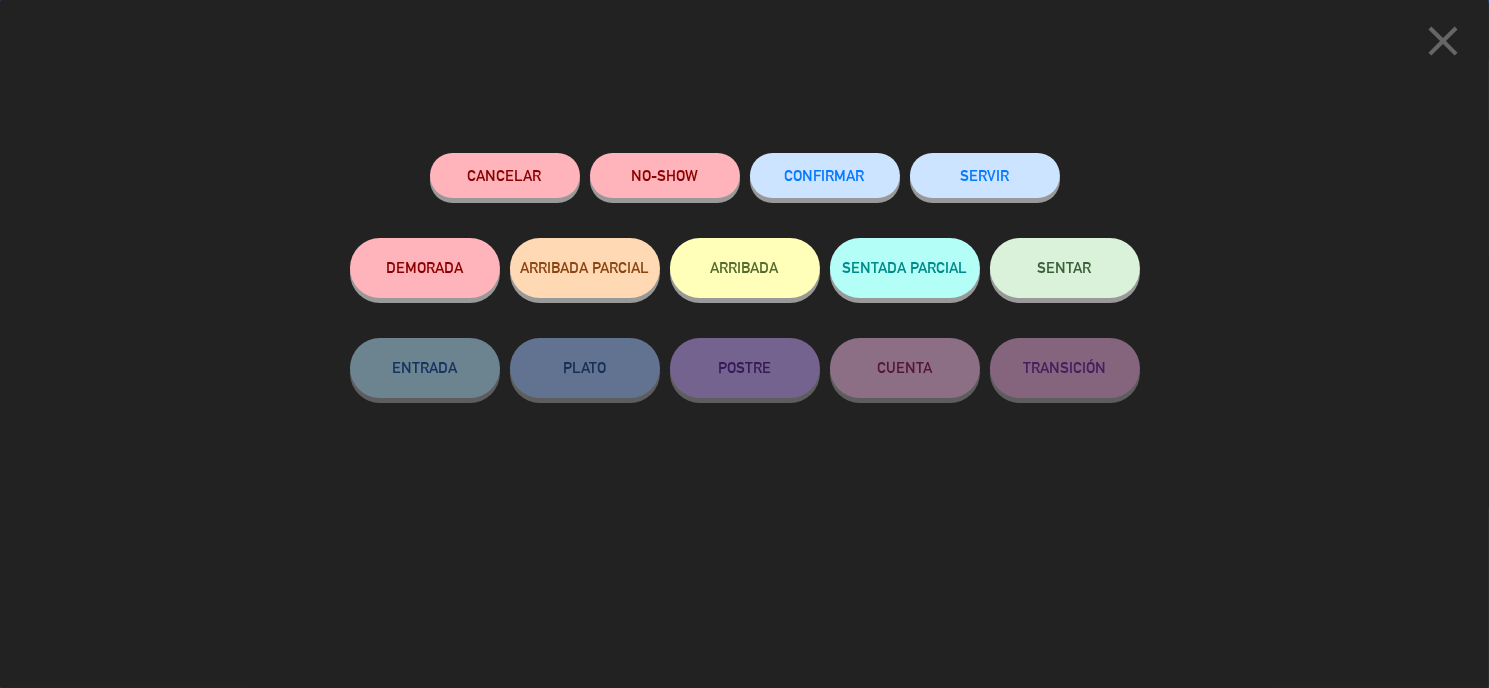 click on "SENTAR" 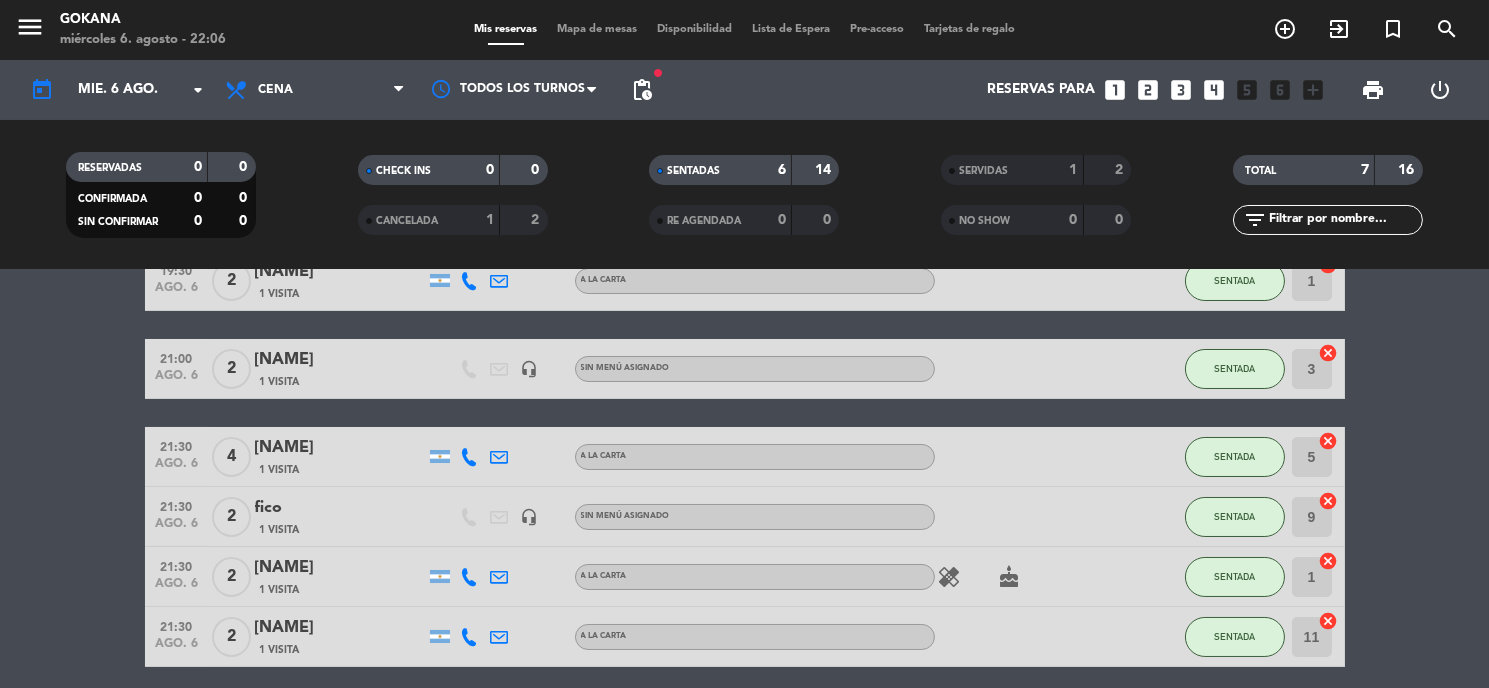 scroll, scrollTop: 189, scrollLeft: 0, axis: vertical 